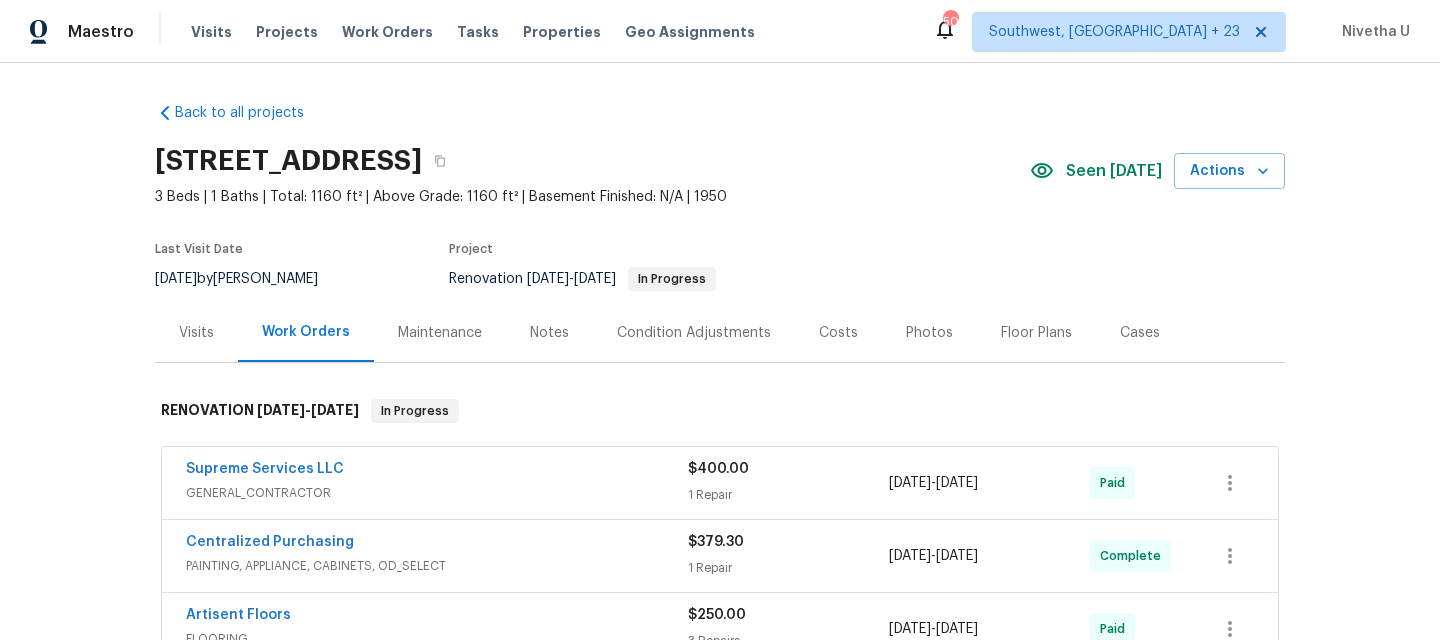 scroll, scrollTop: 0, scrollLeft: 0, axis: both 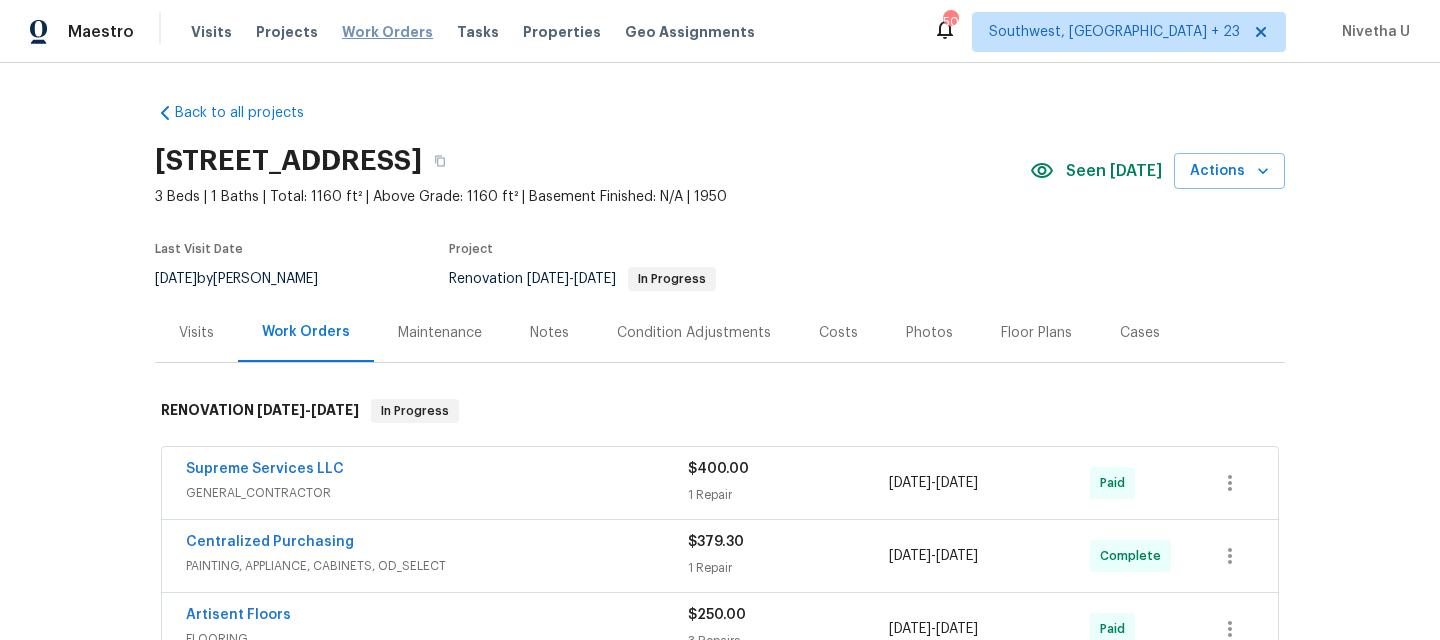 click on "Work Orders" at bounding box center [387, 32] 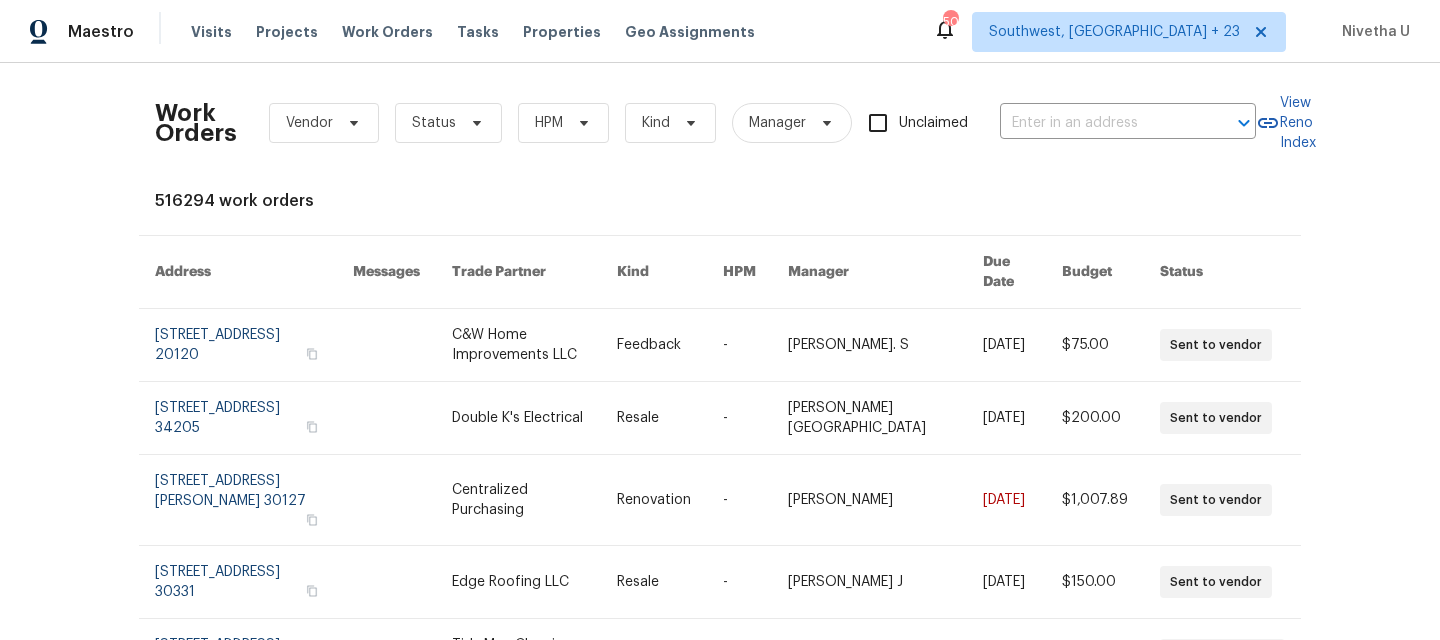 click on "Maestro Visits Projects Work Orders Tasks Properties Geo Assignments [STREET_ADDRESS] Nivetha U" at bounding box center (720, 31) 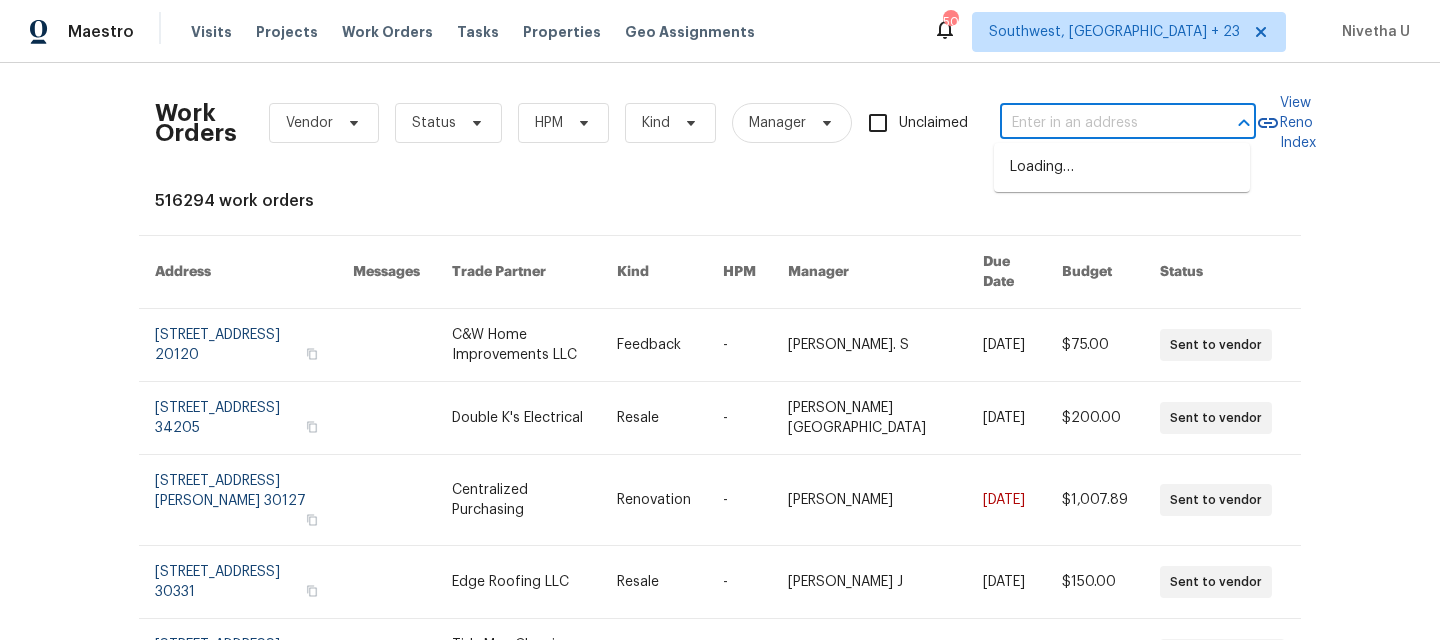 click at bounding box center (1100, 123) 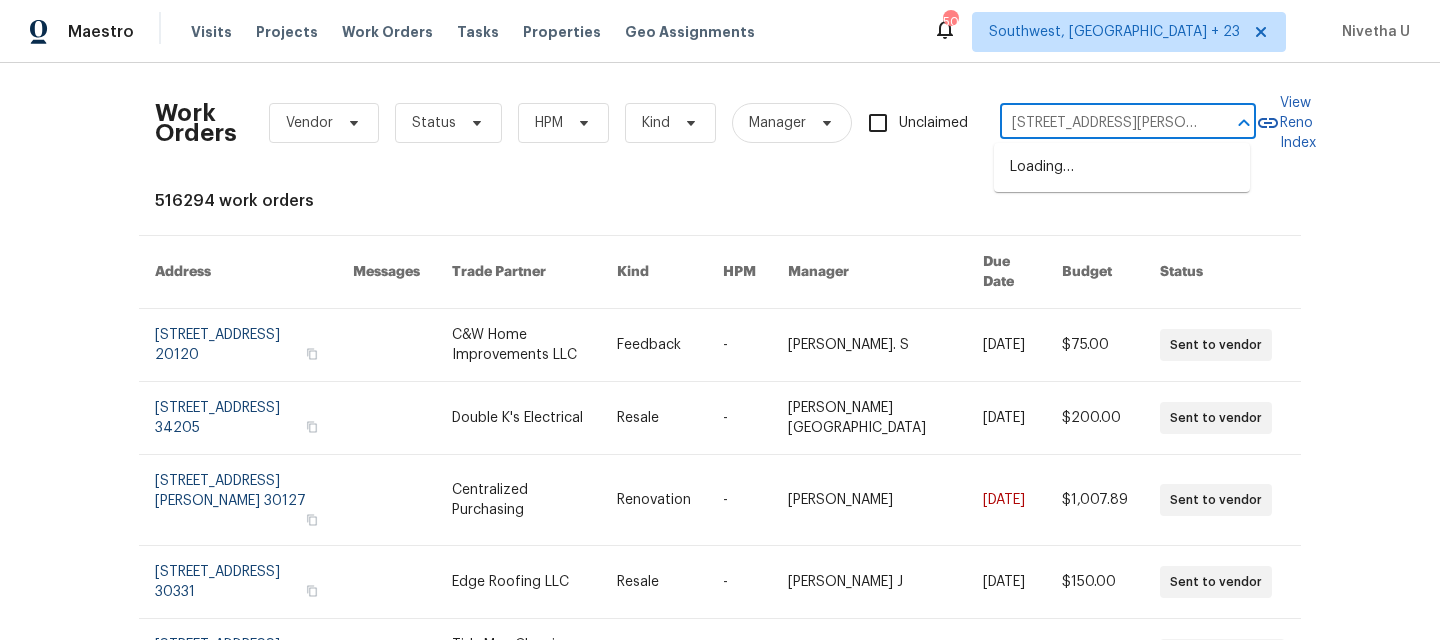 scroll, scrollTop: 0, scrollLeft: 77, axis: horizontal 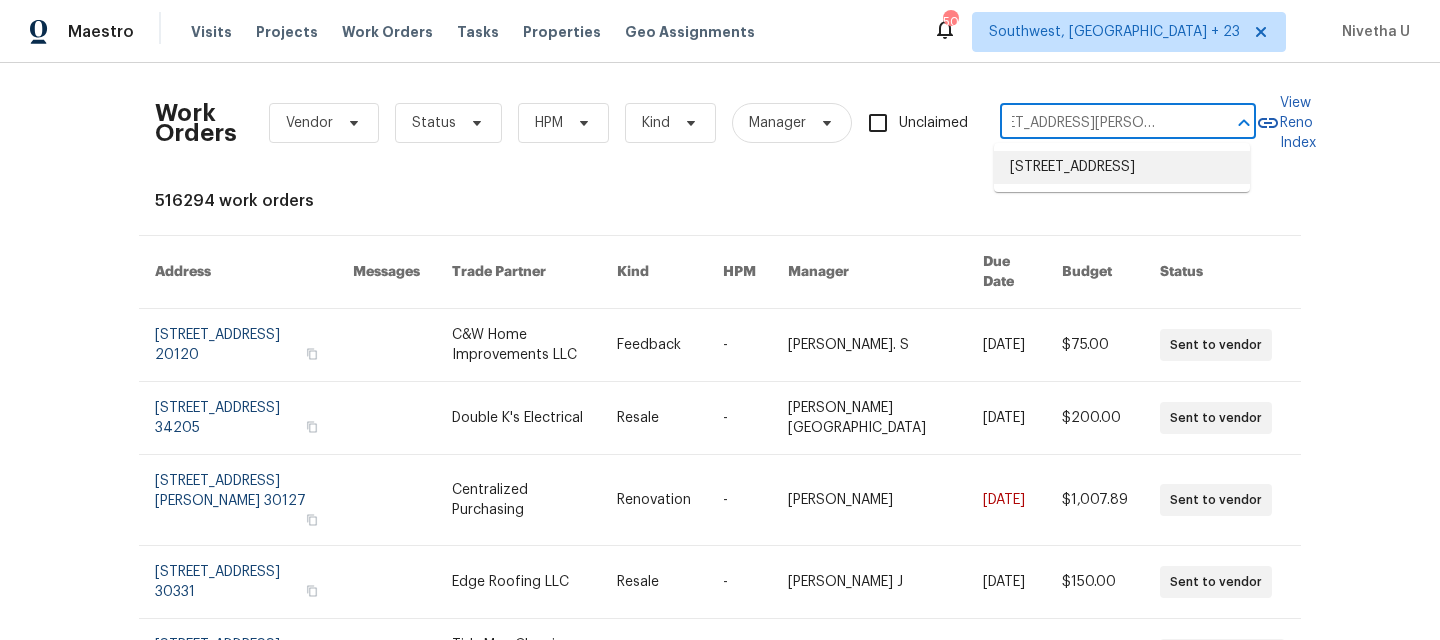 click on "[STREET_ADDRESS]" at bounding box center [1122, 167] 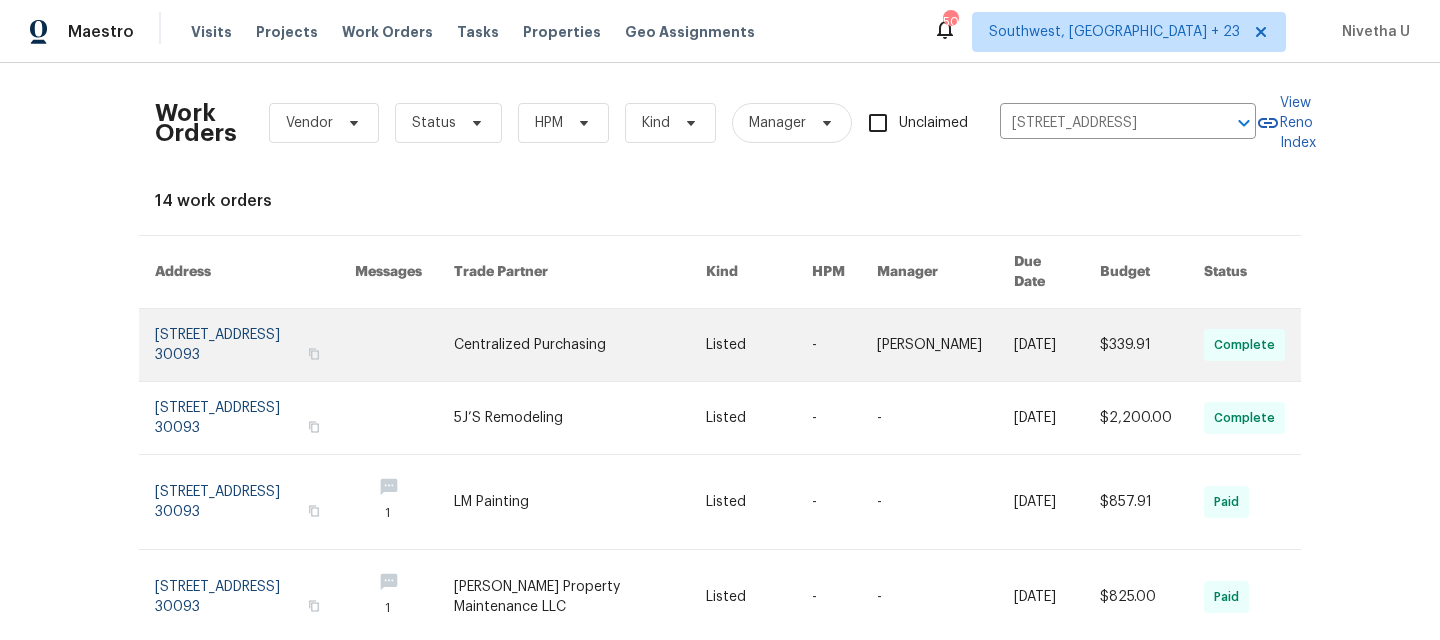 click at bounding box center [255, 345] 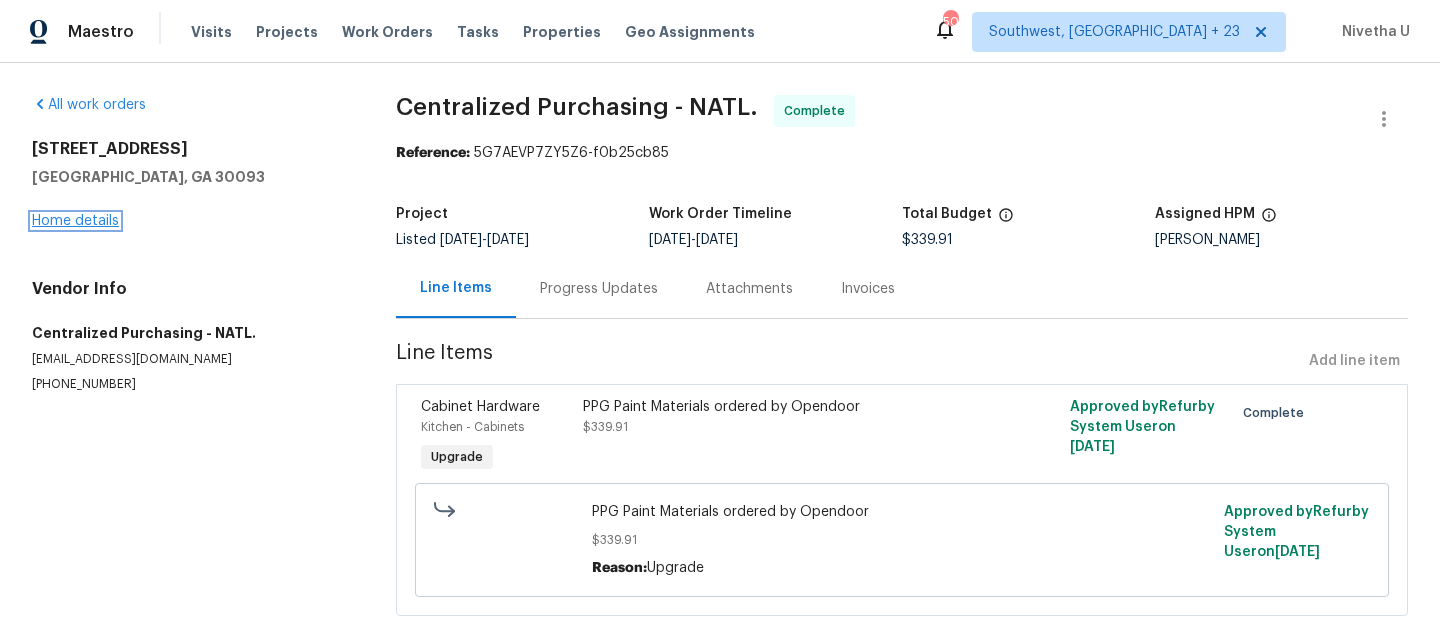 click on "Home details" at bounding box center (75, 221) 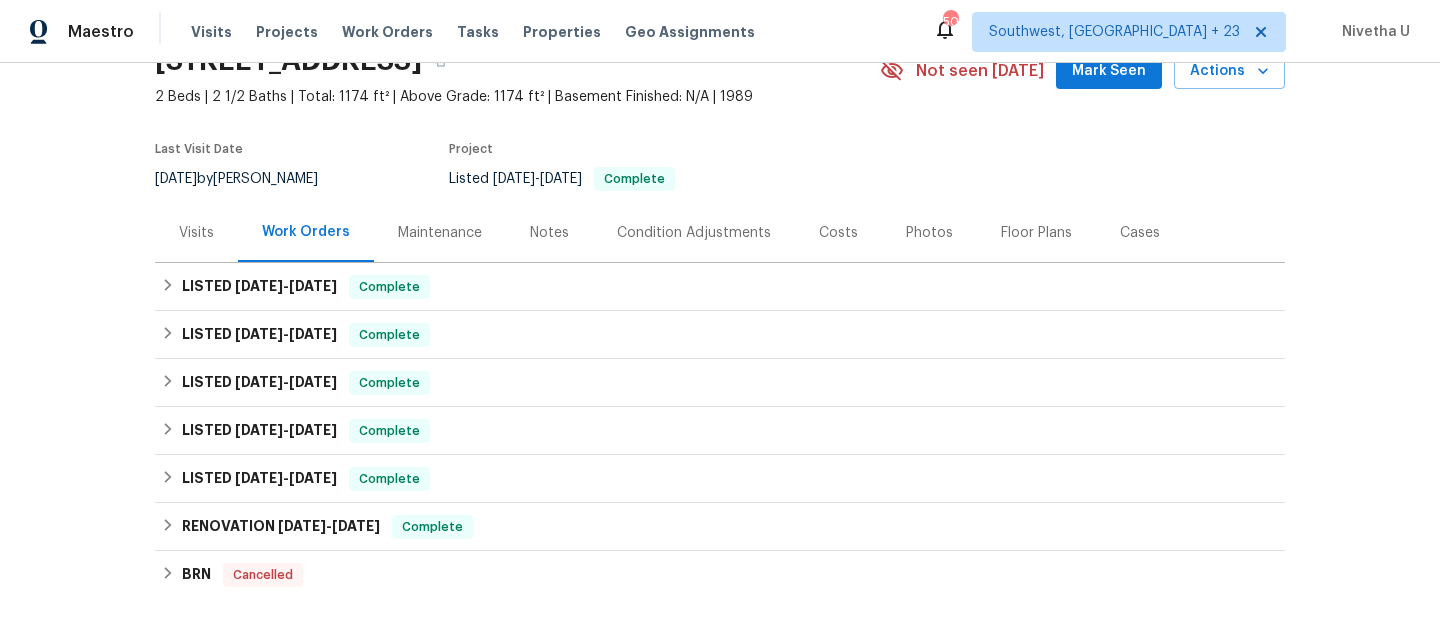 scroll, scrollTop: 105, scrollLeft: 0, axis: vertical 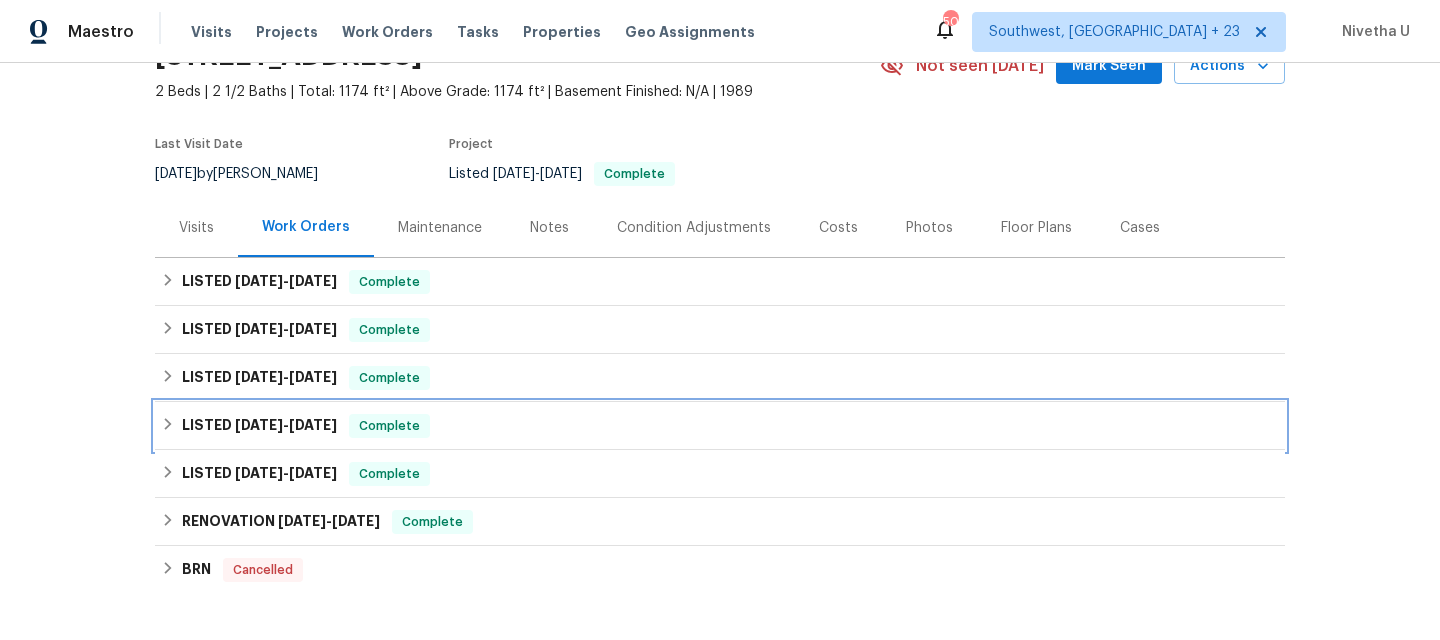 click on "Complete" at bounding box center [389, 426] 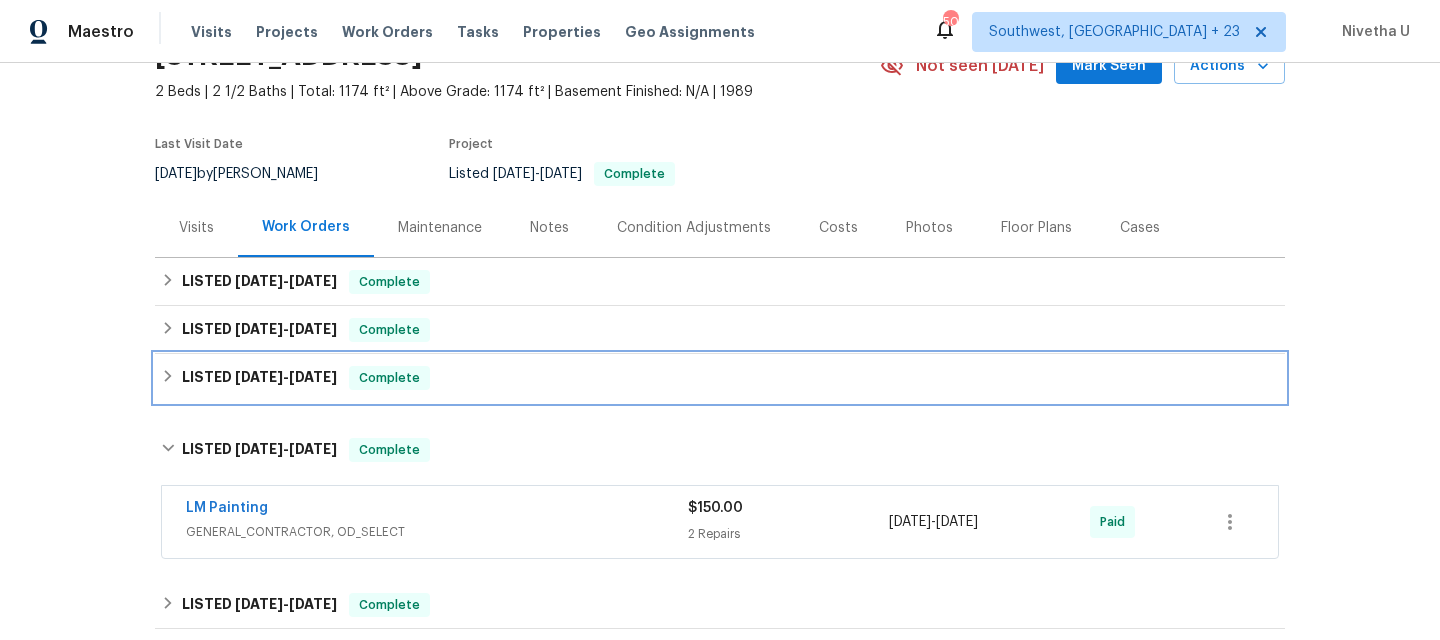 click on "Complete" at bounding box center (389, 378) 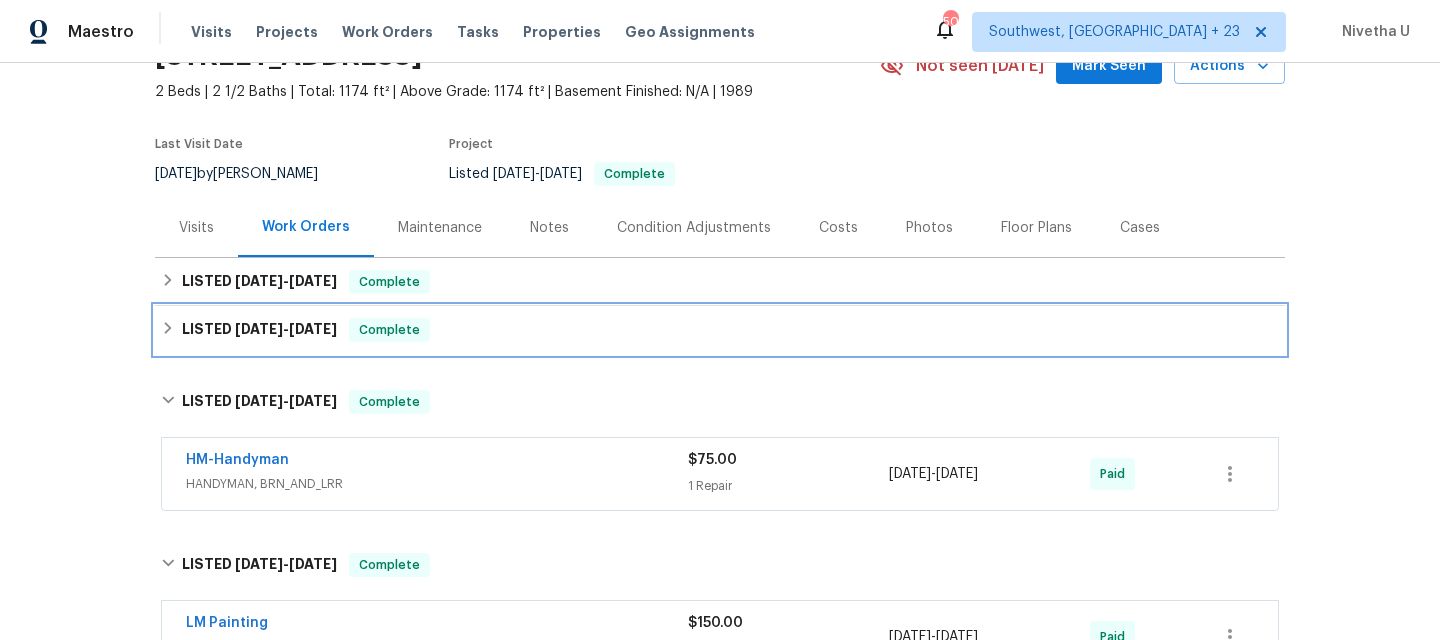 click on "LISTED   [DATE]  -  [DATE] Complete" at bounding box center (720, 330) 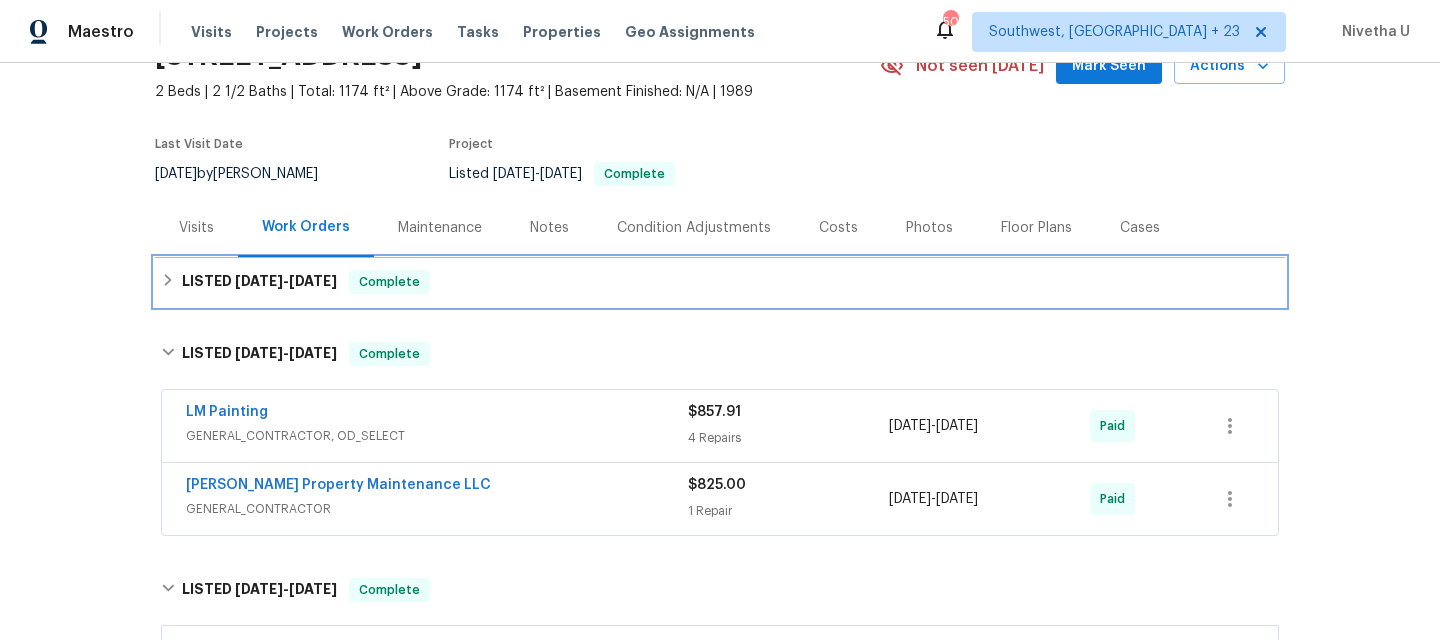 click on "LISTED   [DATE]  -  [DATE] Complete" at bounding box center (720, 282) 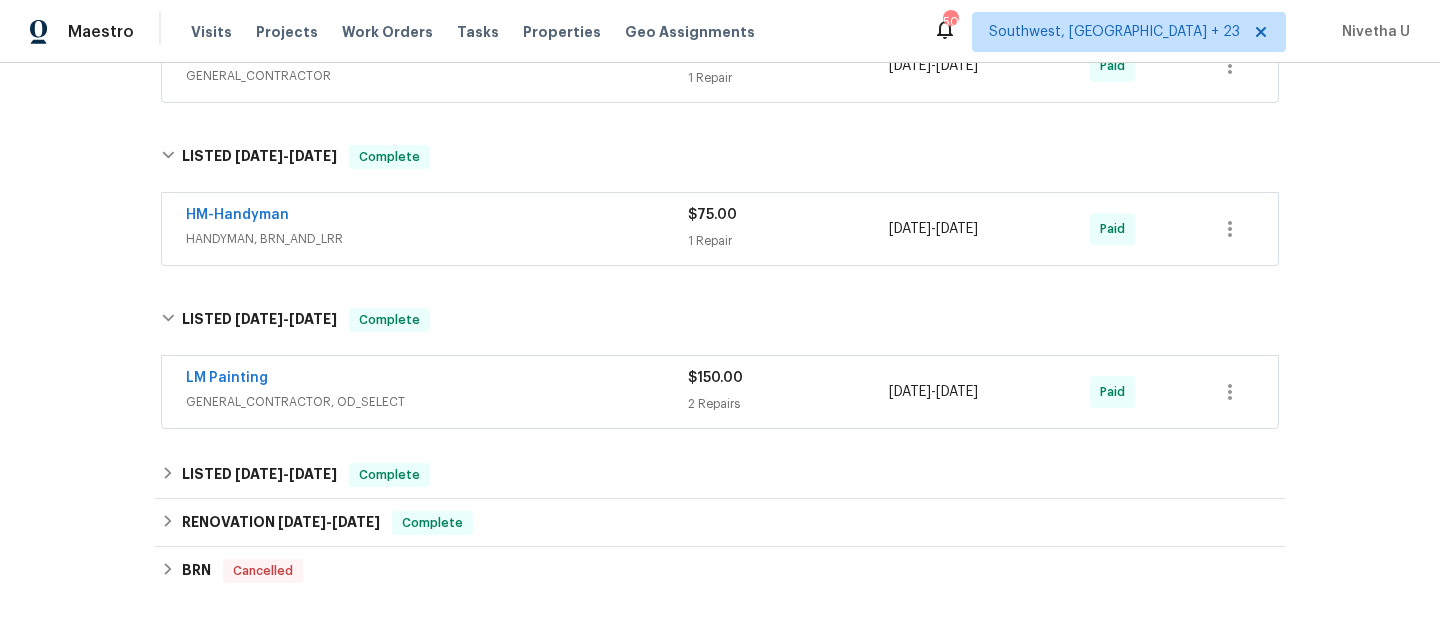 scroll, scrollTop: 729, scrollLeft: 0, axis: vertical 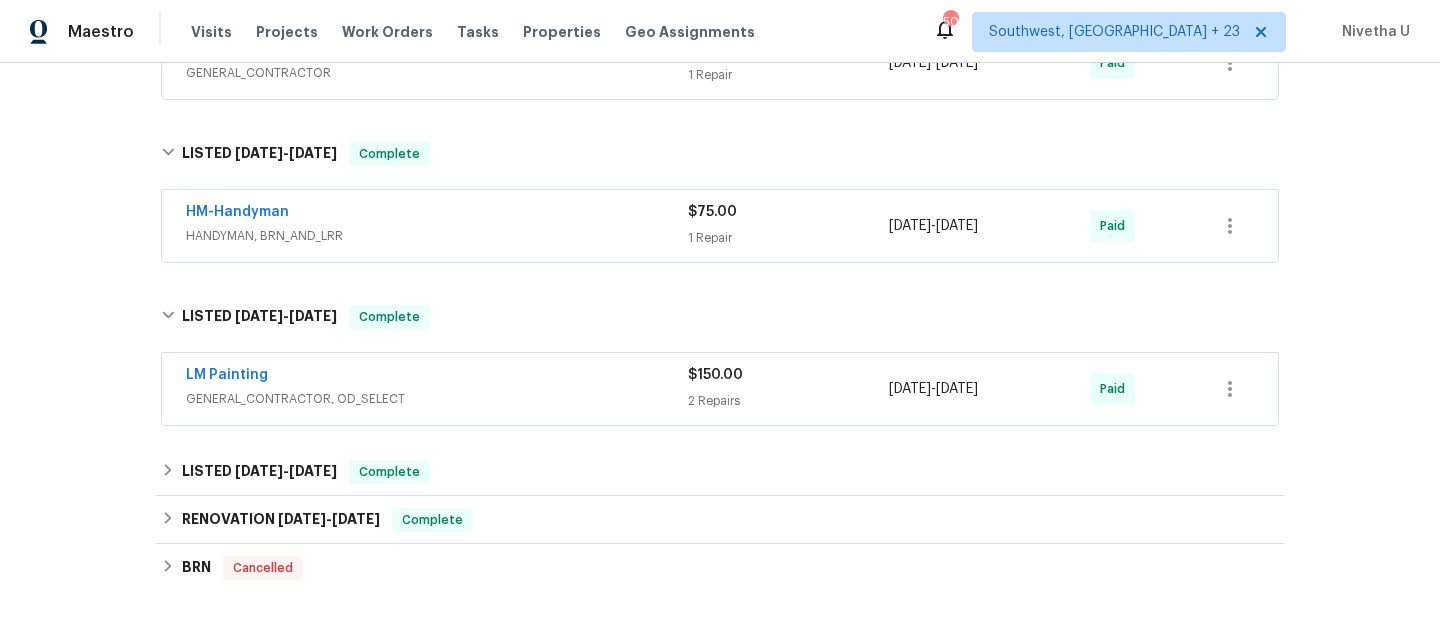 click on "GENERAL_CONTRACTOR, OD_SELECT" at bounding box center [437, 399] 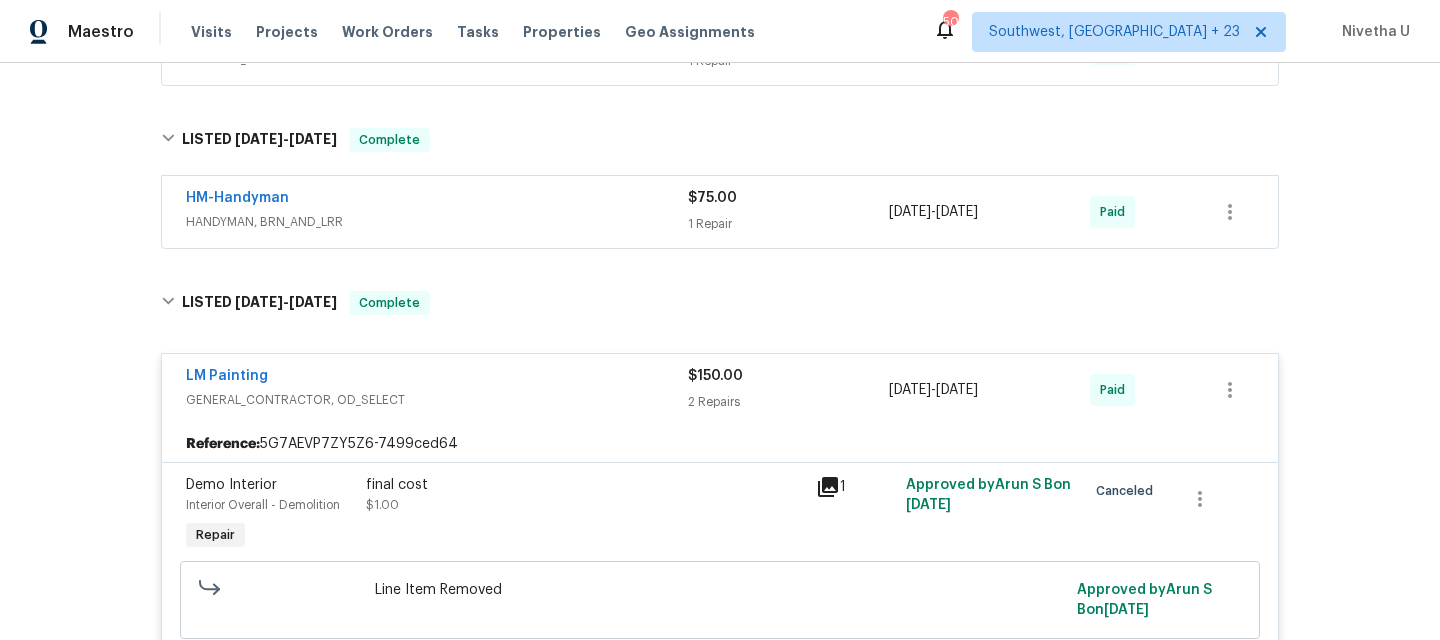 scroll, scrollTop: 735, scrollLeft: 0, axis: vertical 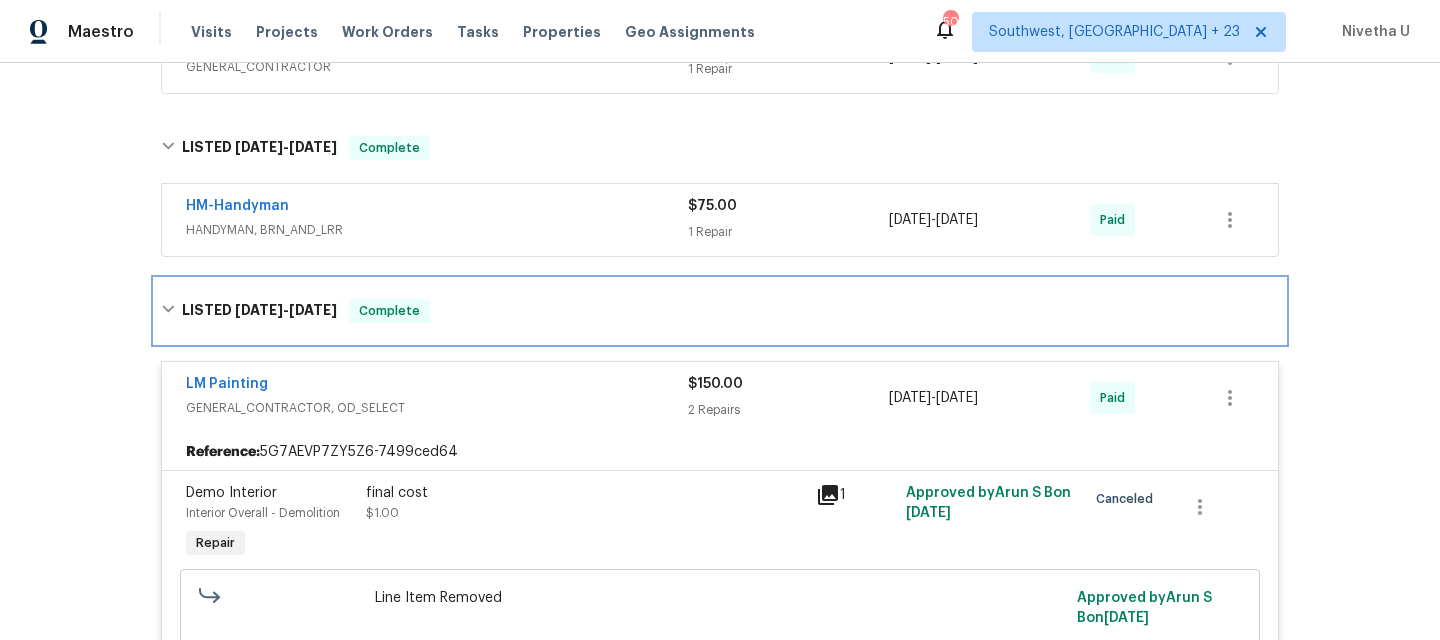 click on "LISTED   [DATE]  -  [DATE] Complete" at bounding box center (720, 311) 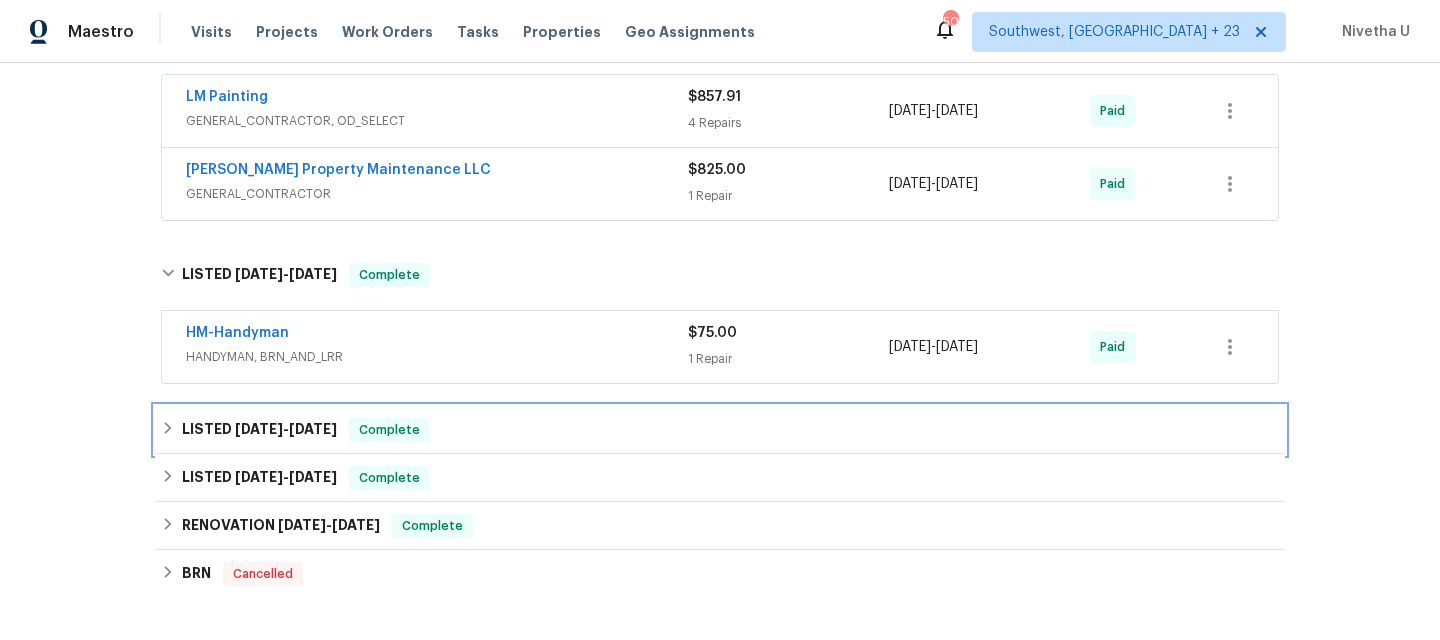 scroll, scrollTop: 585, scrollLeft: 0, axis: vertical 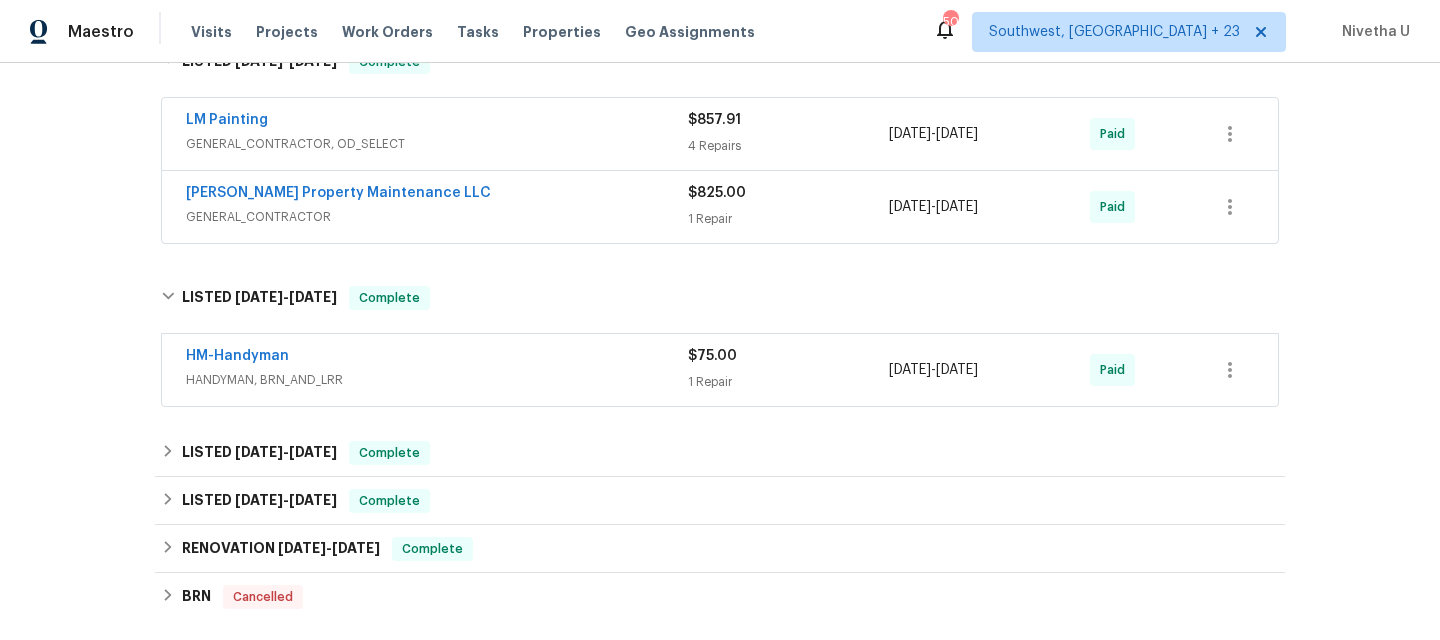 click on "HM-Handyman" at bounding box center [437, 358] 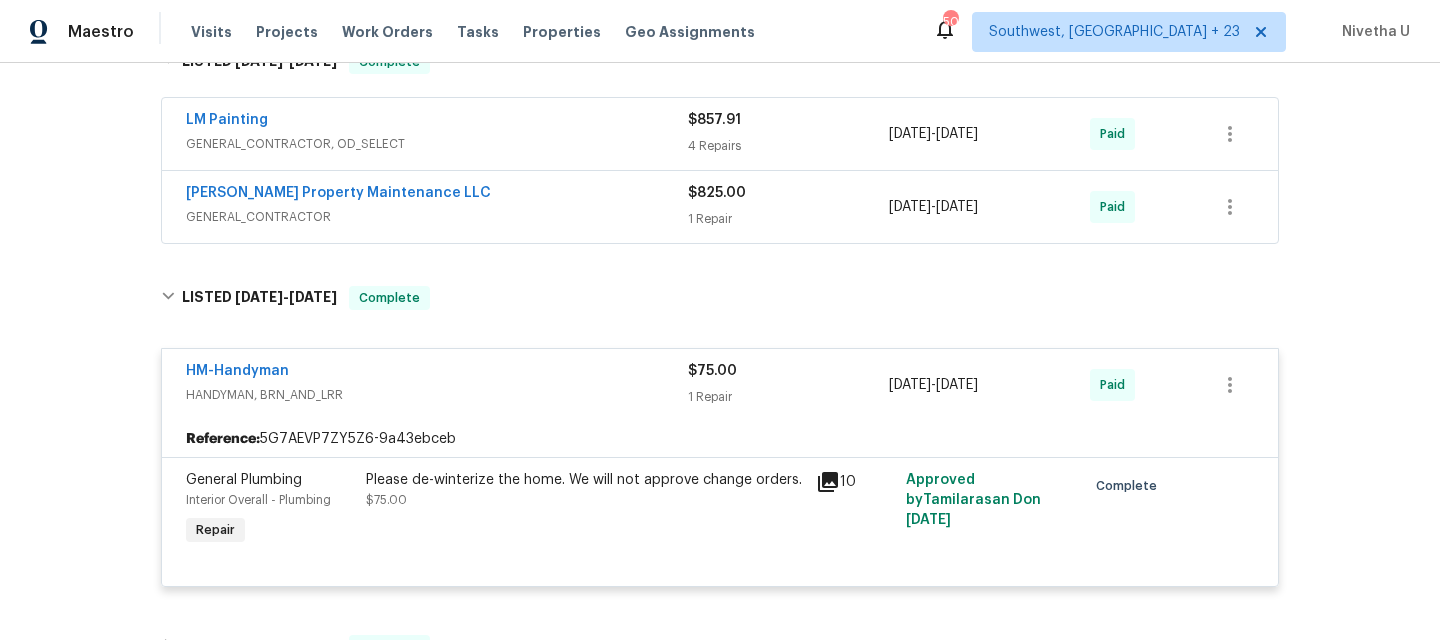 click on "HM-Handyman HANDYMAN, BRN_AND_LRR $75.00 1 Repair [DATE]  -  [DATE] Paid" at bounding box center [720, 385] 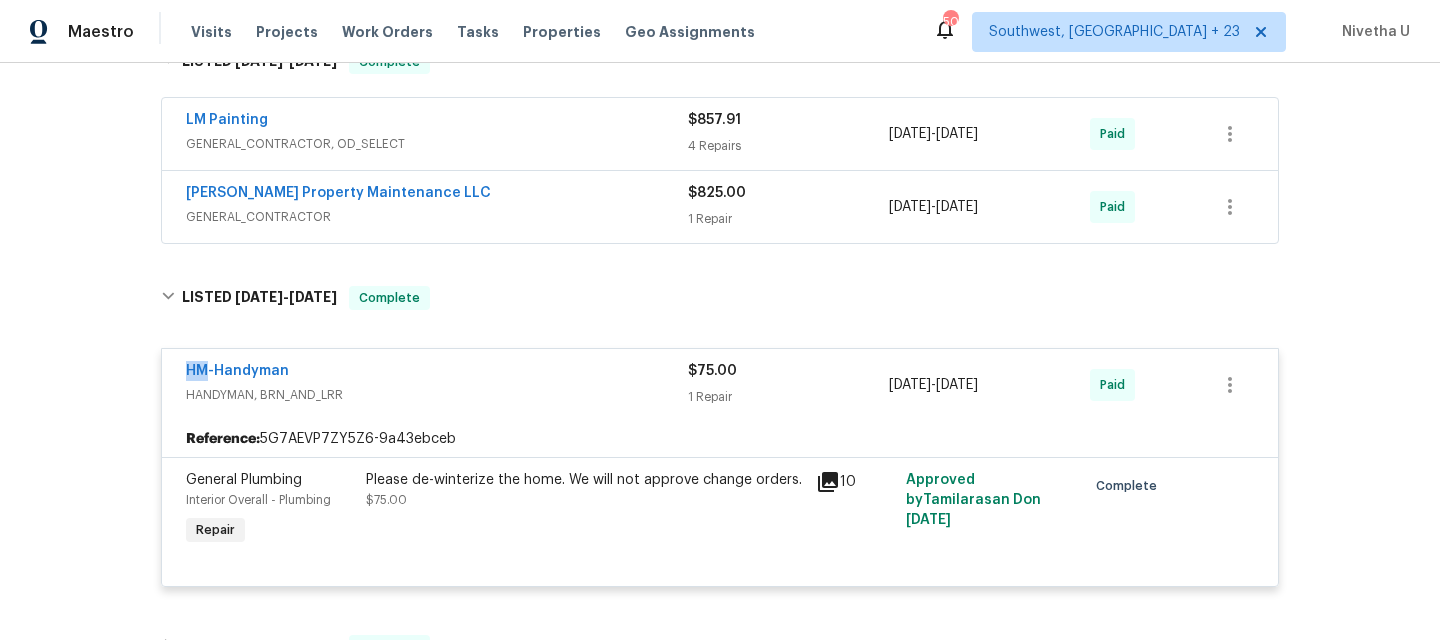 click on "HM-Handyman HANDYMAN, BRN_AND_LRR $75.00 1 Repair [DATE]  -  [DATE] Paid" at bounding box center (720, 385) 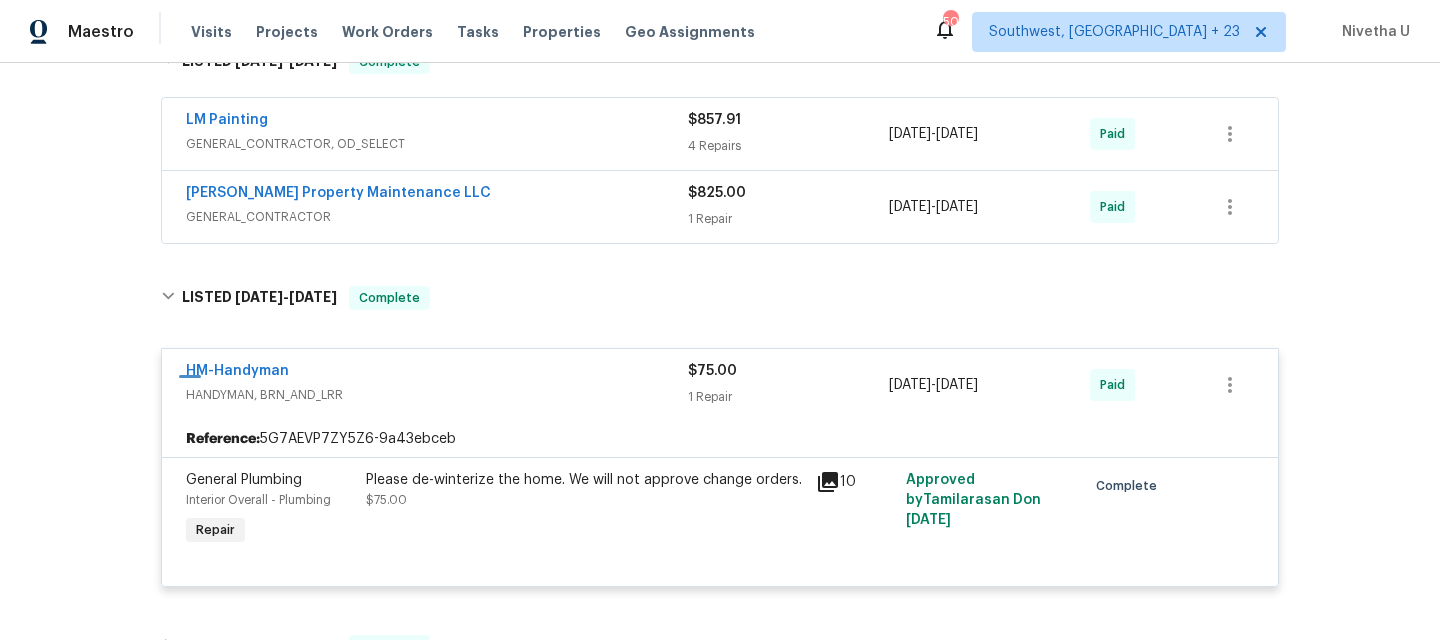 click on "HM-Handyman" at bounding box center (437, 373) 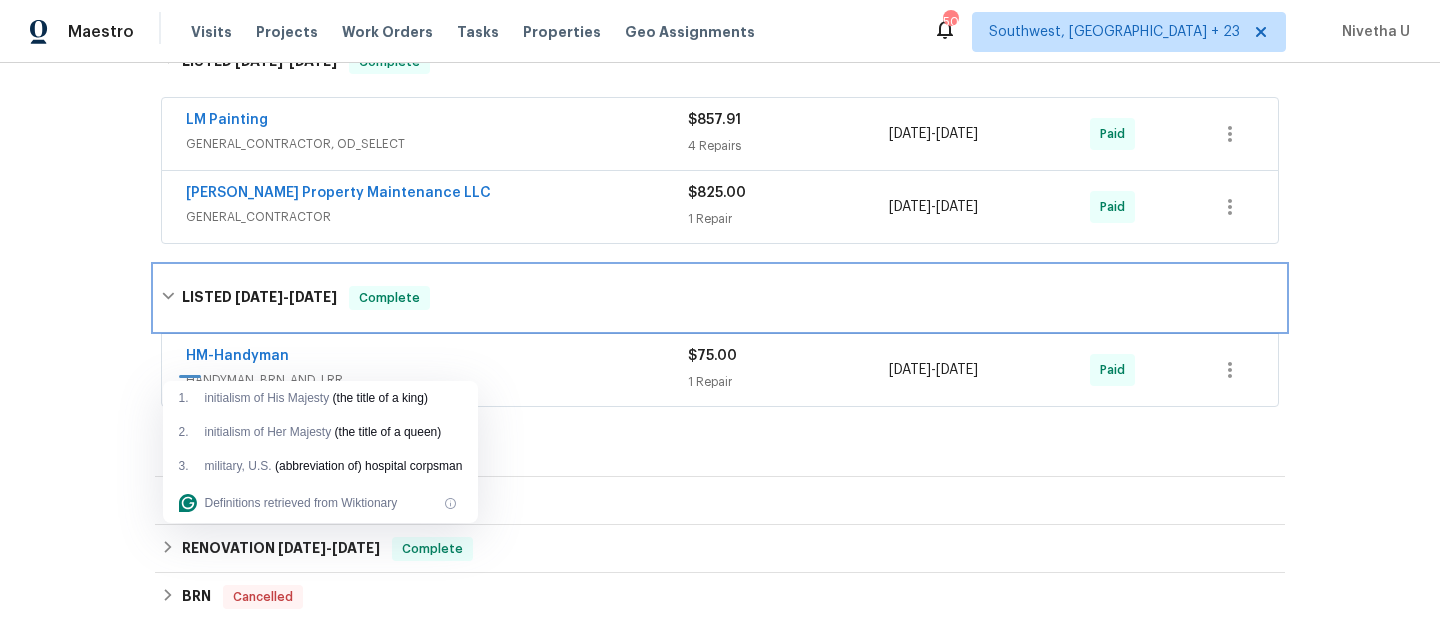 click on "LISTED   [DATE]  -  [DATE] Complete" at bounding box center [720, 298] 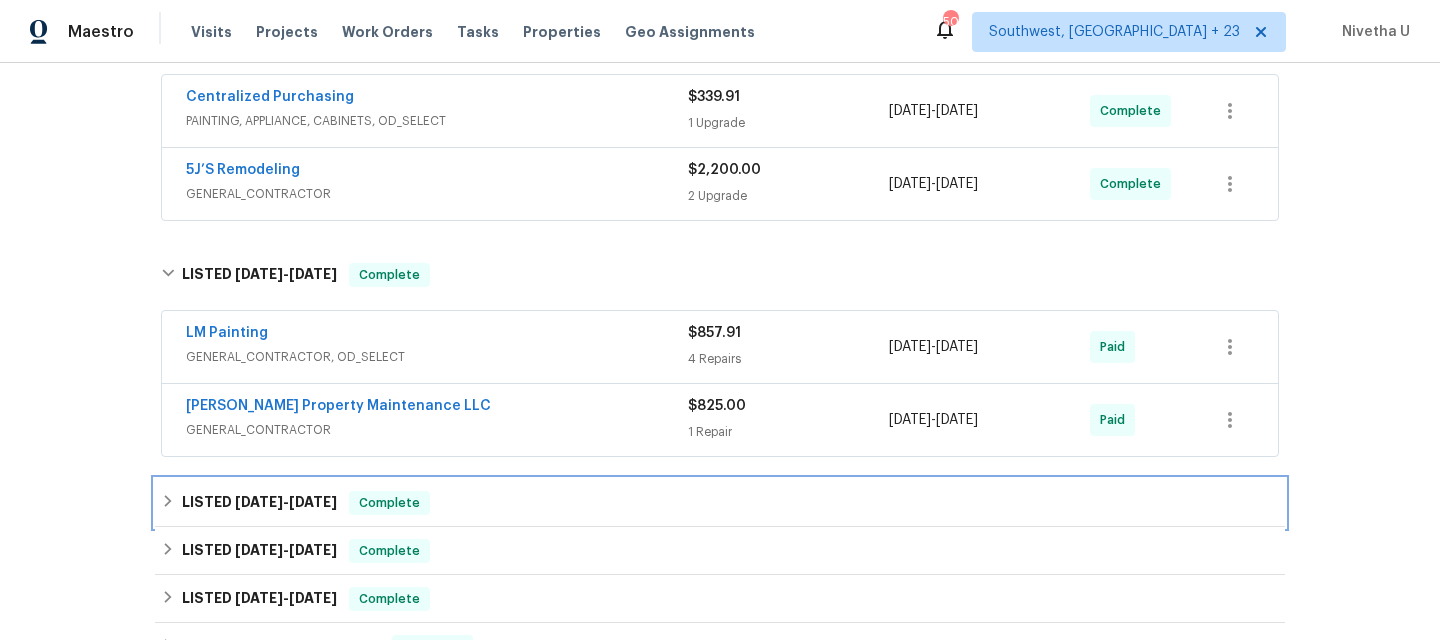 scroll, scrollTop: 370, scrollLeft: 0, axis: vertical 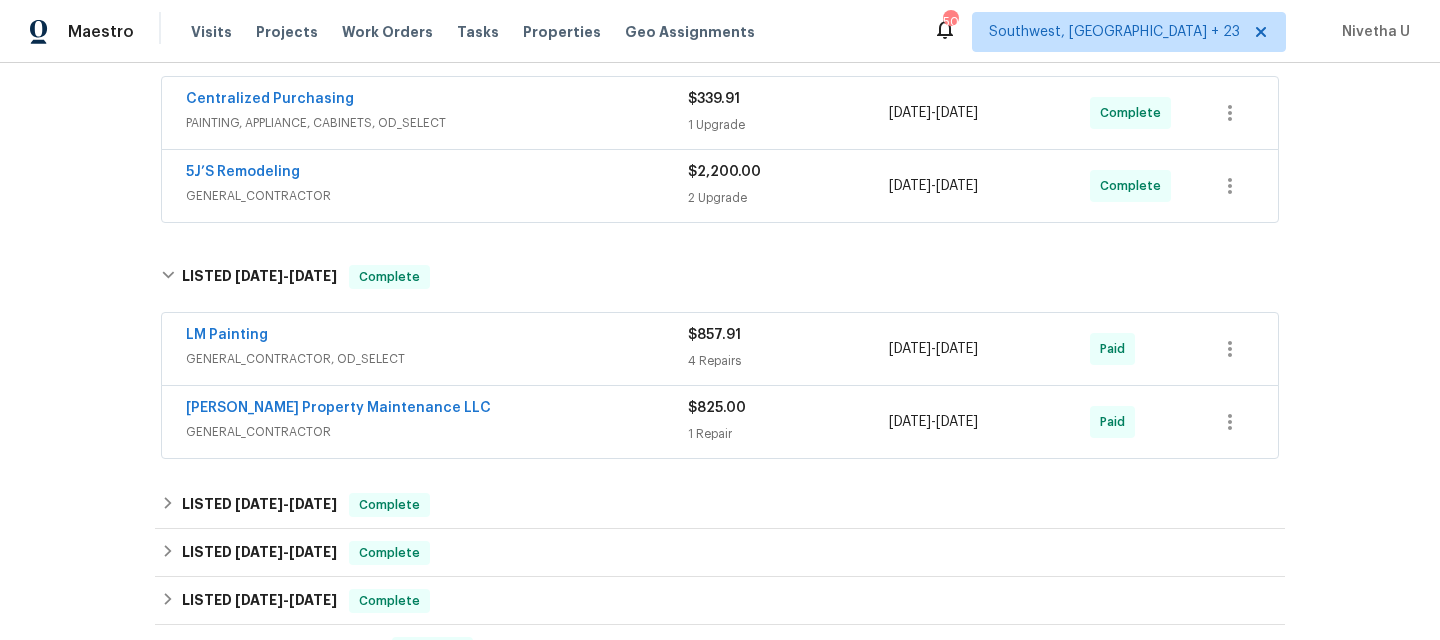 click on "[PERSON_NAME] Property Maintenance LLC GENERAL_CONTRACTOR" at bounding box center [437, 420] 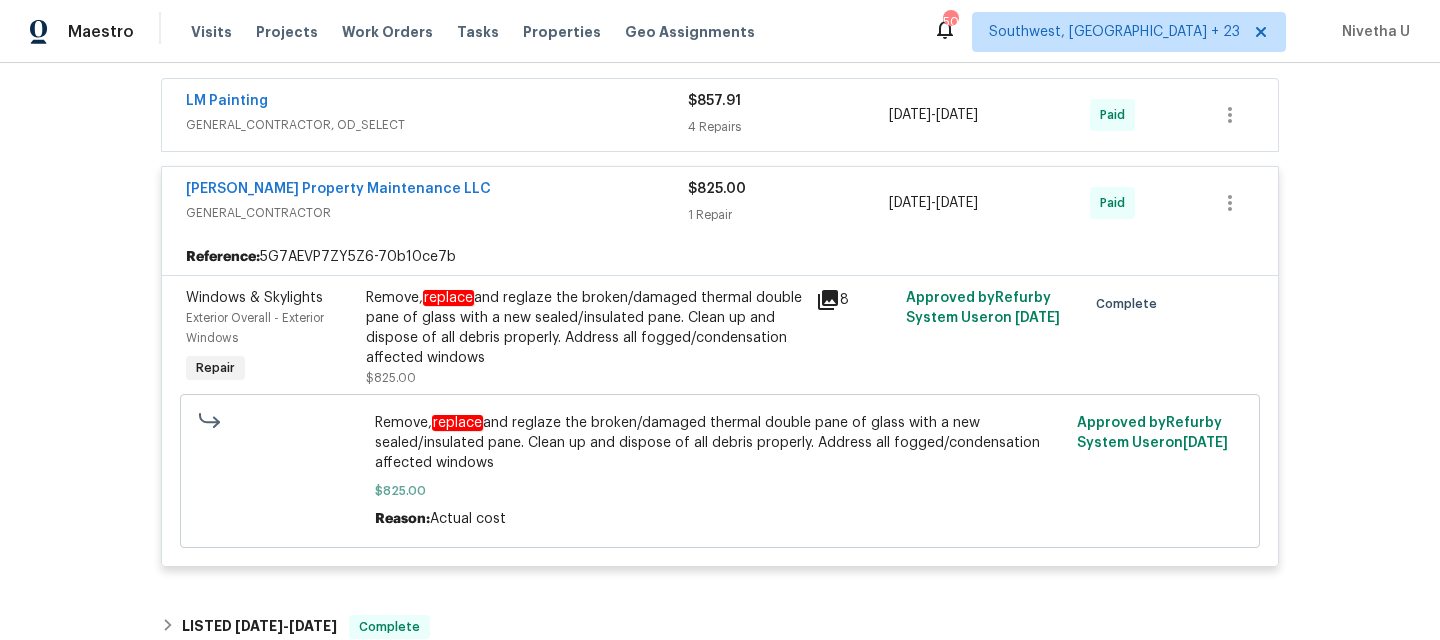 scroll, scrollTop: 477, scrollLeft: 0, axis: vertical 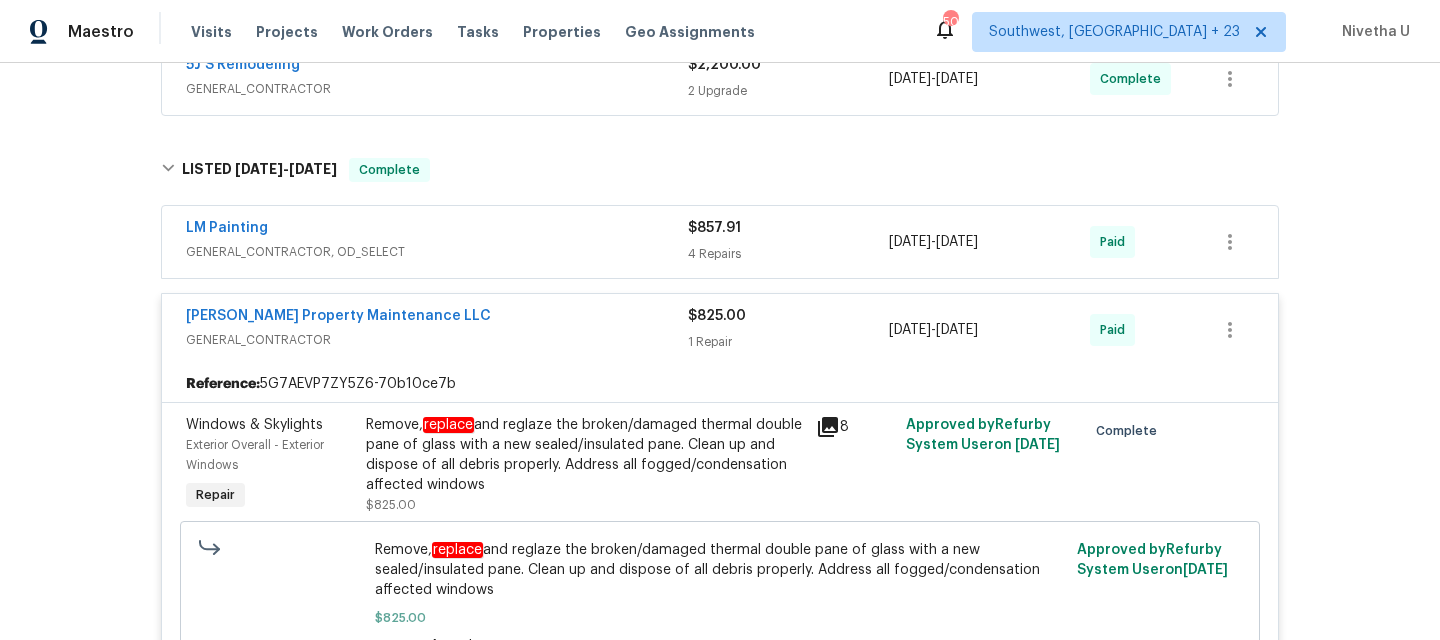 click on "[PERSON_NAME] Property Maintenance LLC GENERAL_CONTRACTOR $825.00 1 Repair [DATE]  -  [DATE] Paid" at bounding box center [720, 330] 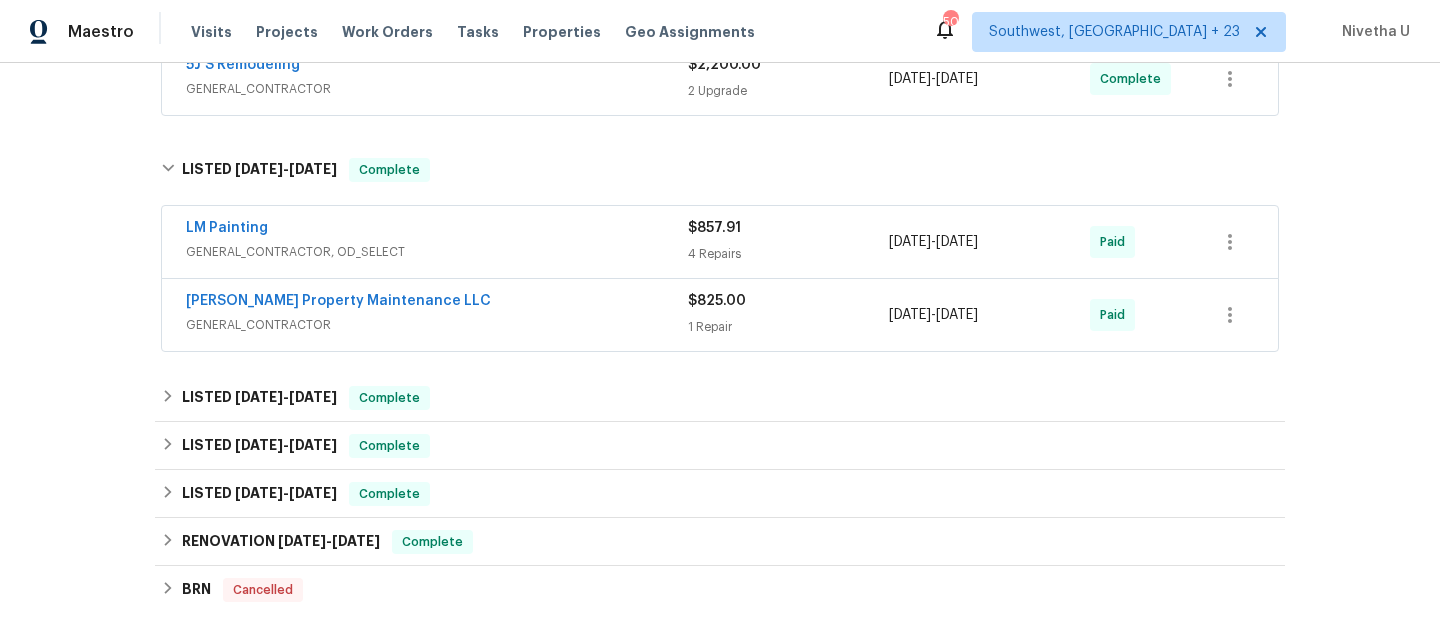 click on "LM Painting GENERAL_CONTRACTOR, OD_SELECT $857.91 4 Repairs [DATE]  -  [DATE] Paid" at bounding box center (720, 242) 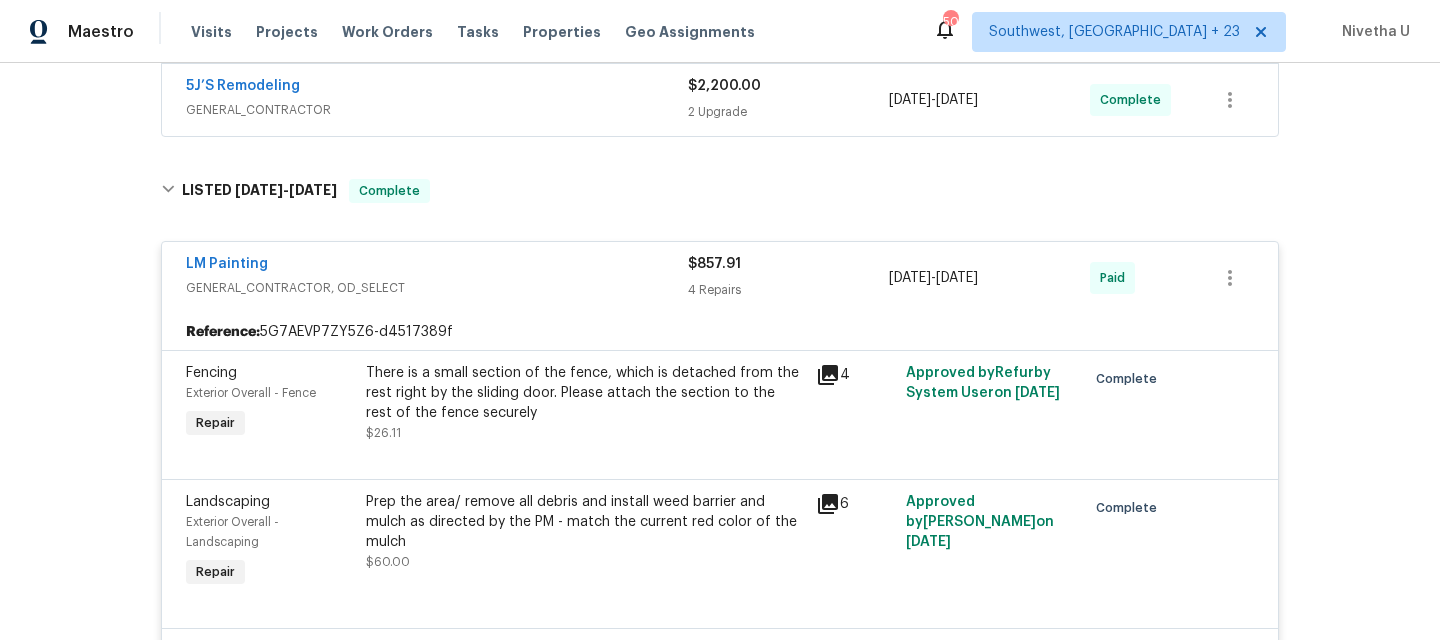 scroll, scrollTop: 453, scrollLeft: 0, axis: vertical 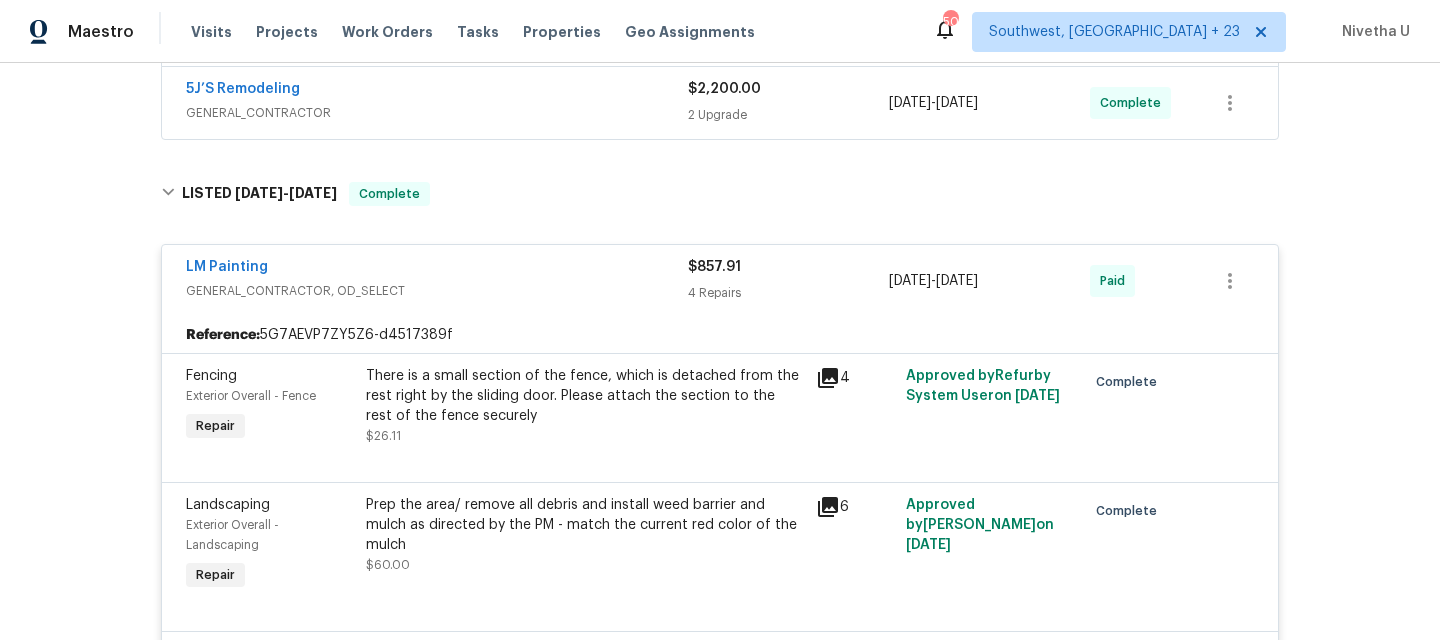 click on "LM Painting" at bounding box center [437, 269] 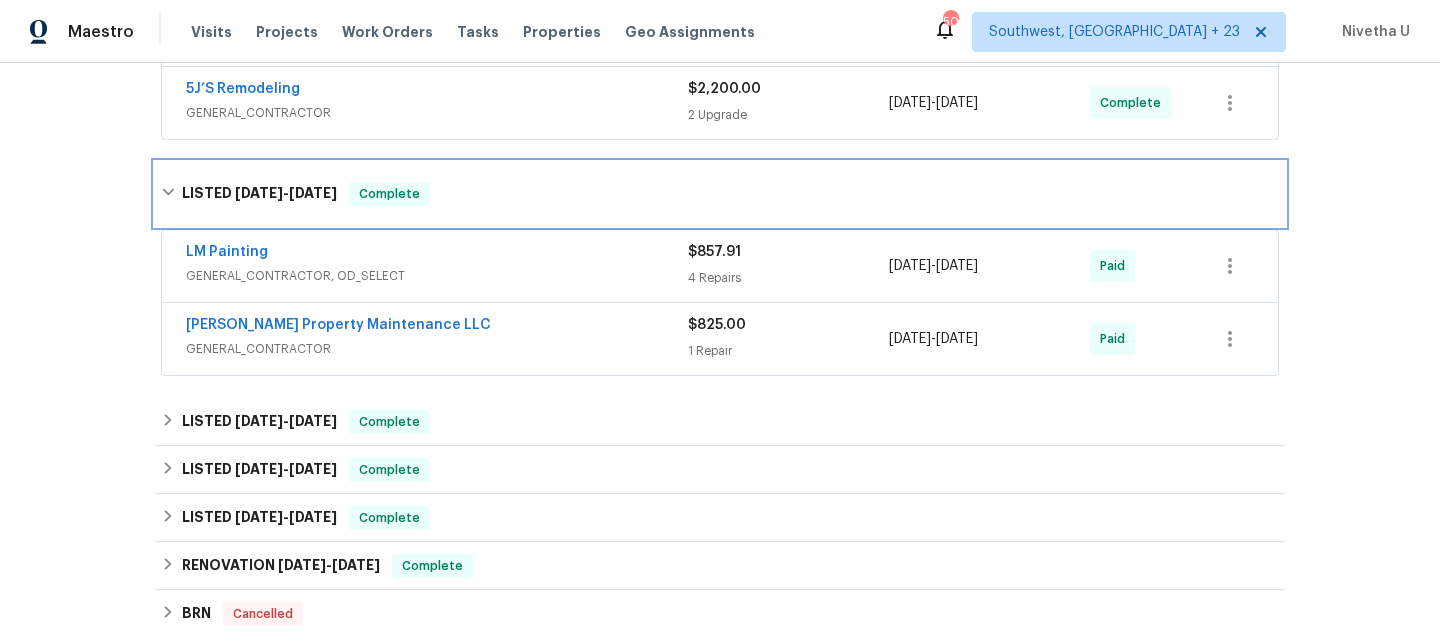 click on "LISTED   [DATE]  -  [DATE] Complete" at bounding box center [720, 194] 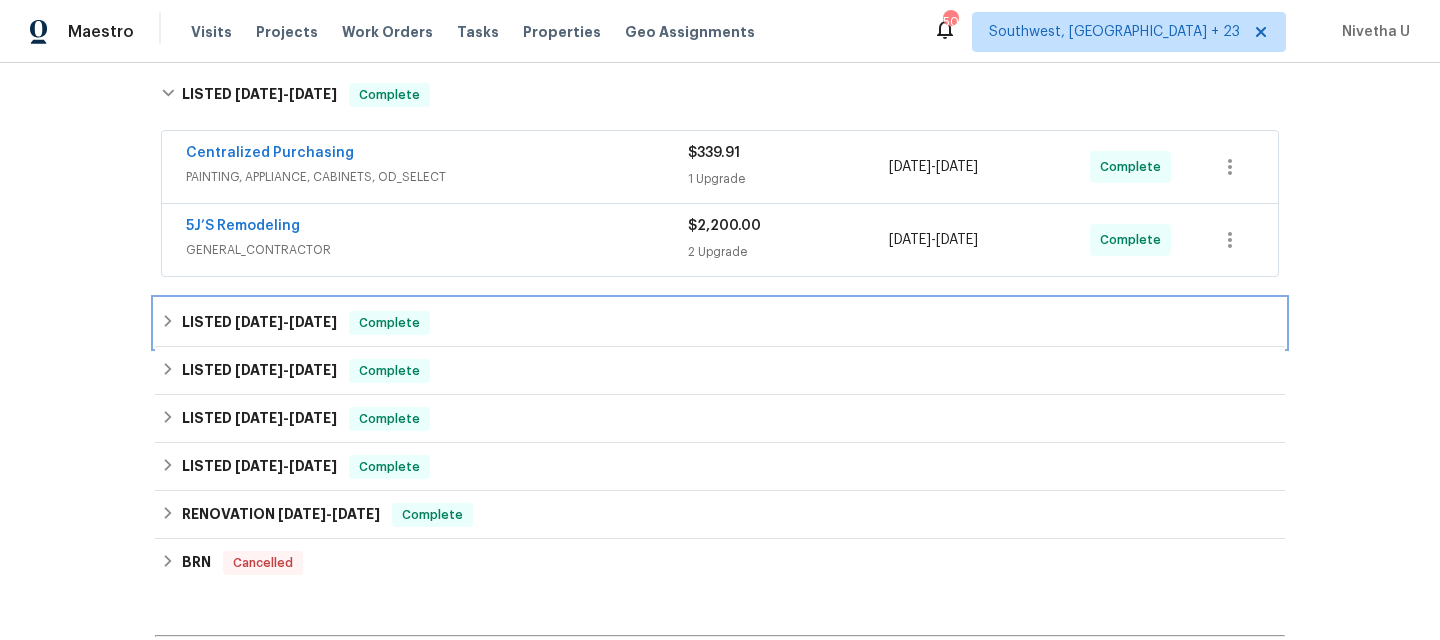 scroll, scrollTop: 285, scrollLeft: 0, axis: vertical 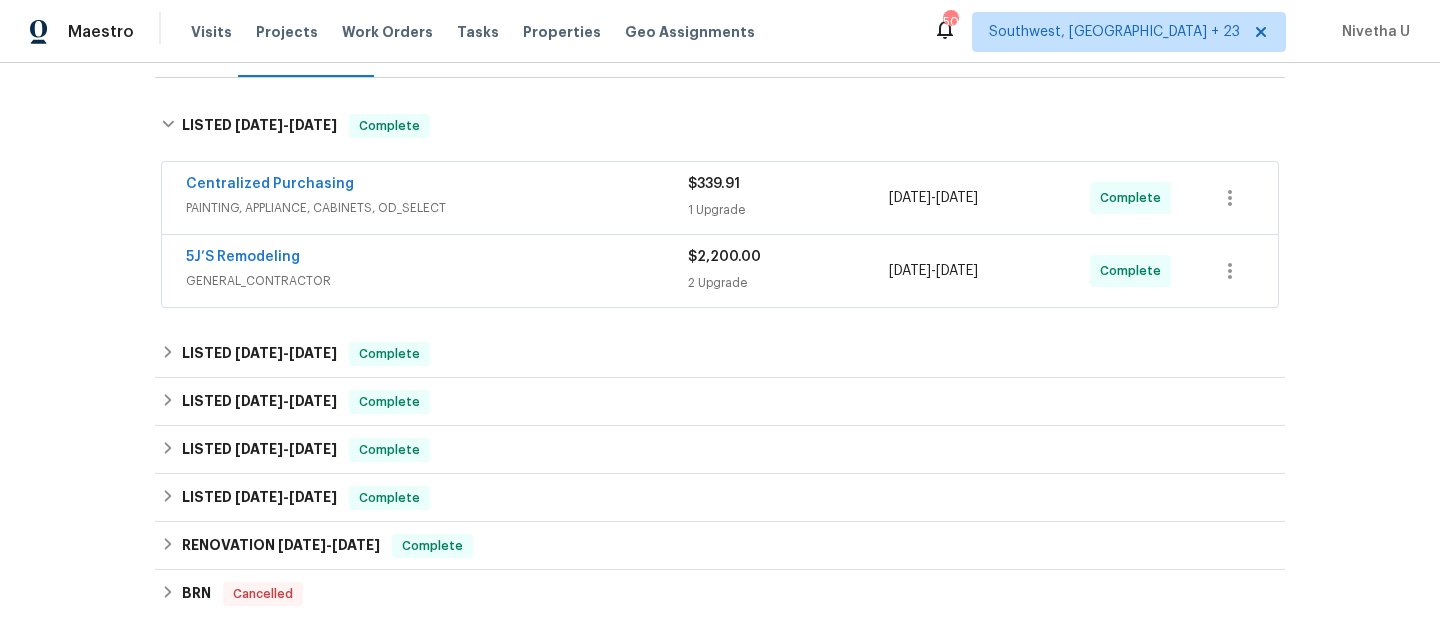 click on "5J’S Remodeling GENERAL_CONTRACTOR $2,200.00 2 Upgrade [DATE]  -  [DATE] Complete" at bounding box center (720, 271) 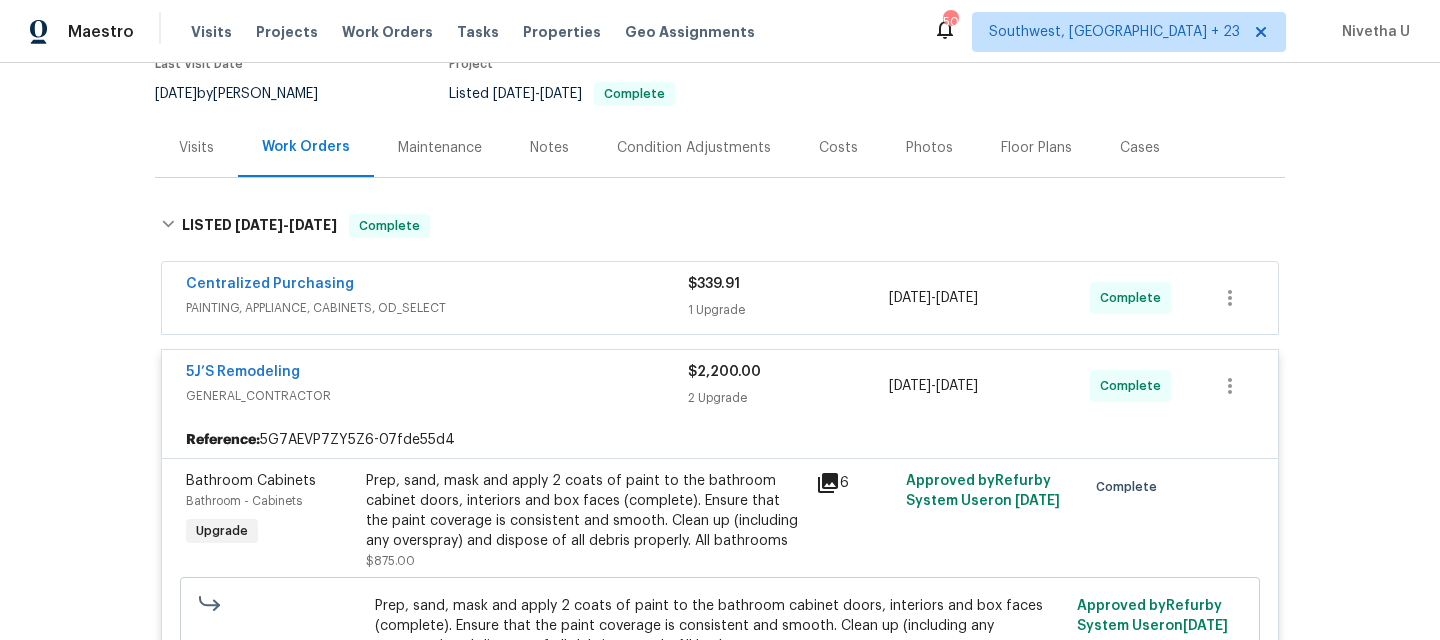 scroll, scrollTop: 183, scrollLeft: 0, axis: vertical 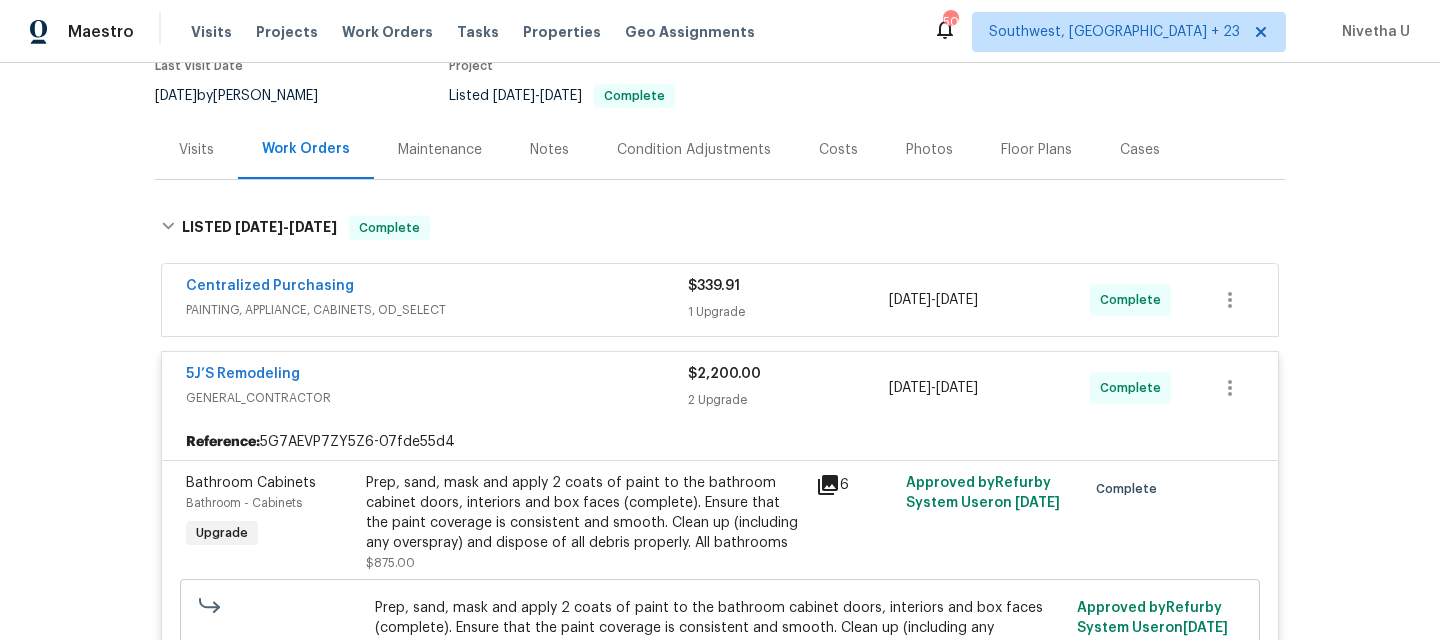 click on "GENERAL_CONTRACTOR" at bounding box center (437, 398) 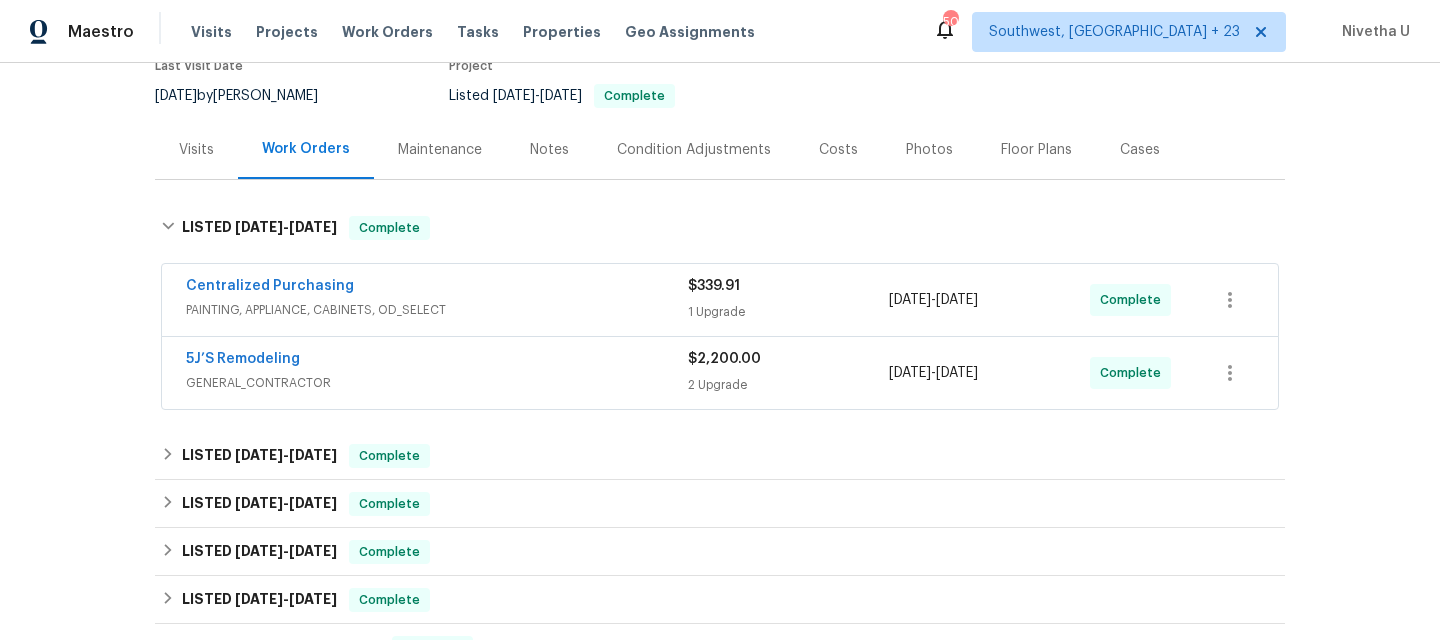 click on "PAINTING, APPLIANCE, CABINETS, OD_SELECT" at bounding box center (437, 310) 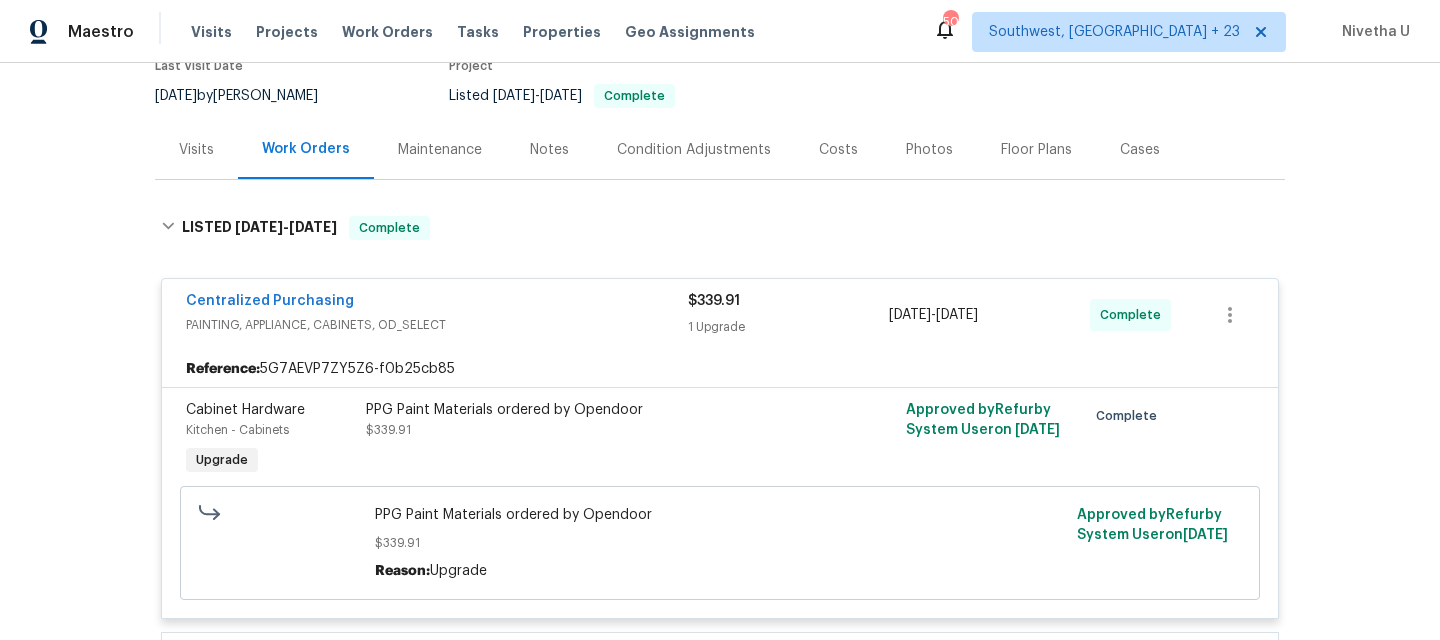 click on "PAINTING, APPLIANCE, CABINETS, OD_SELECT" at bounding box center (437, 325) 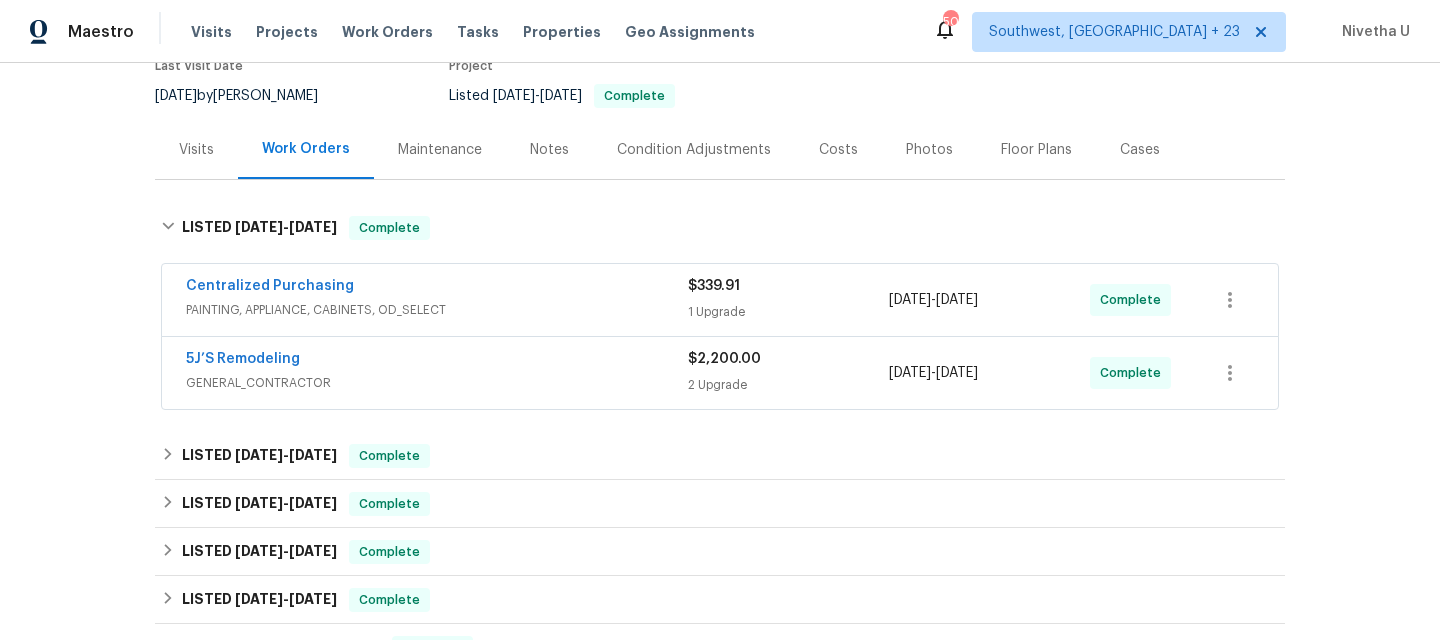 scroll, scrollTop: 0, scrollLeft: 0, axis: both 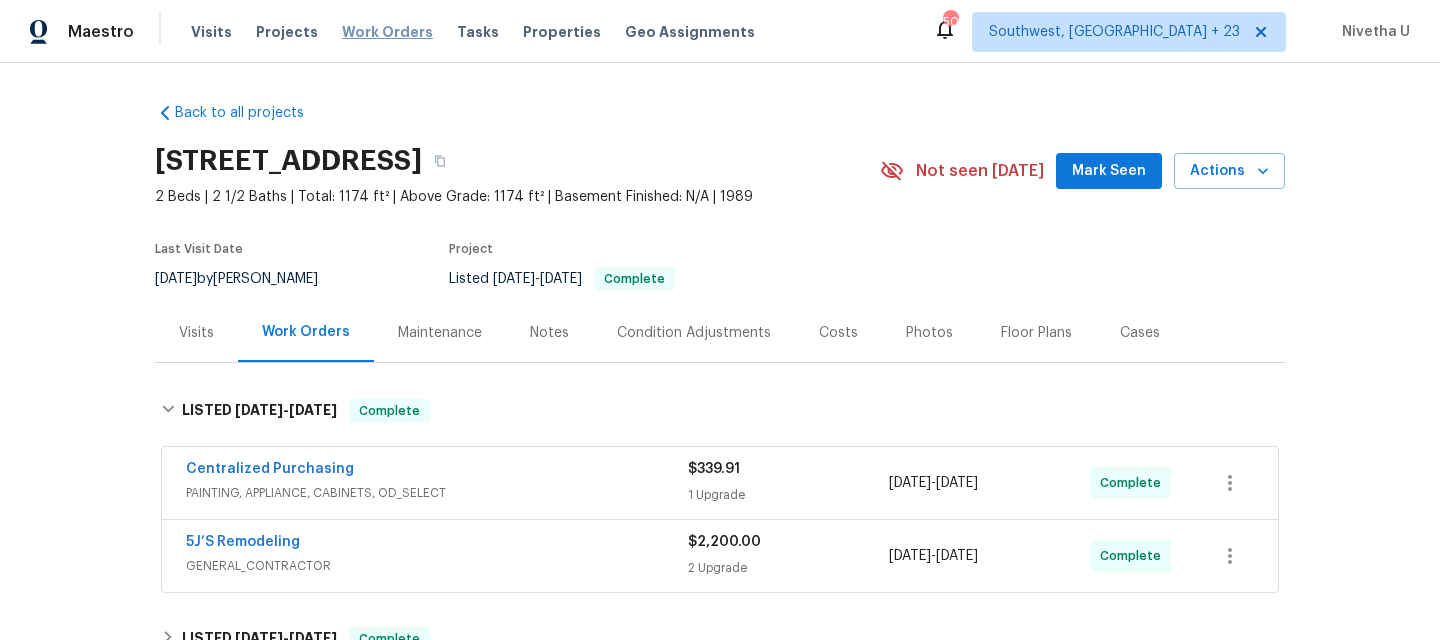 click on "Work Orders" at bounding box center [387, 32] 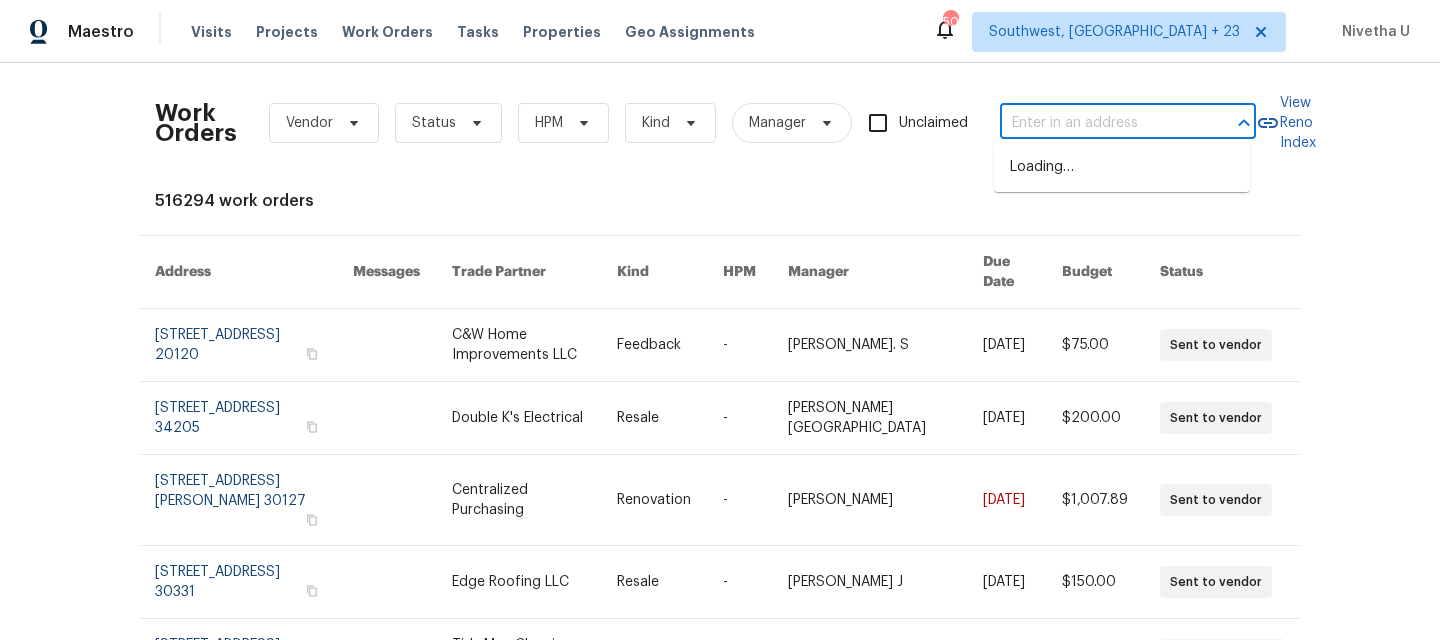 click at bounding box center (1100, 123) 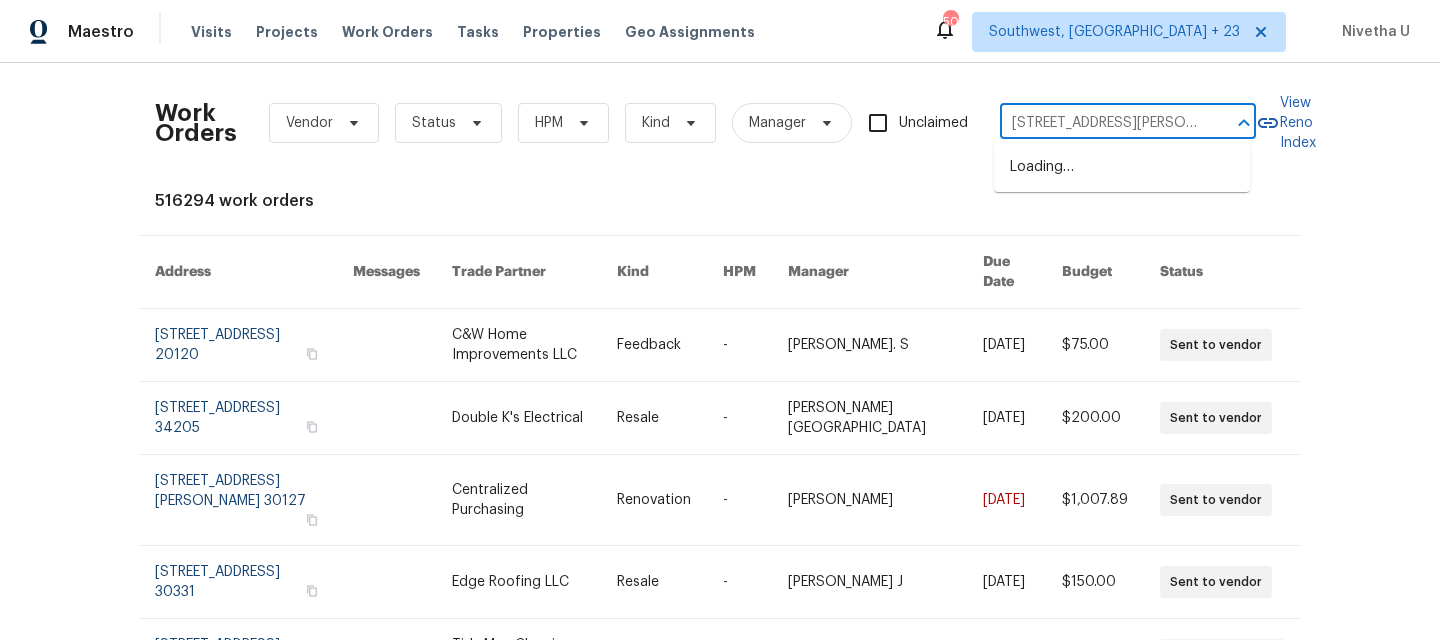 scroll, scrollTop: 0, scrollLeft: 25, axis: horizontal 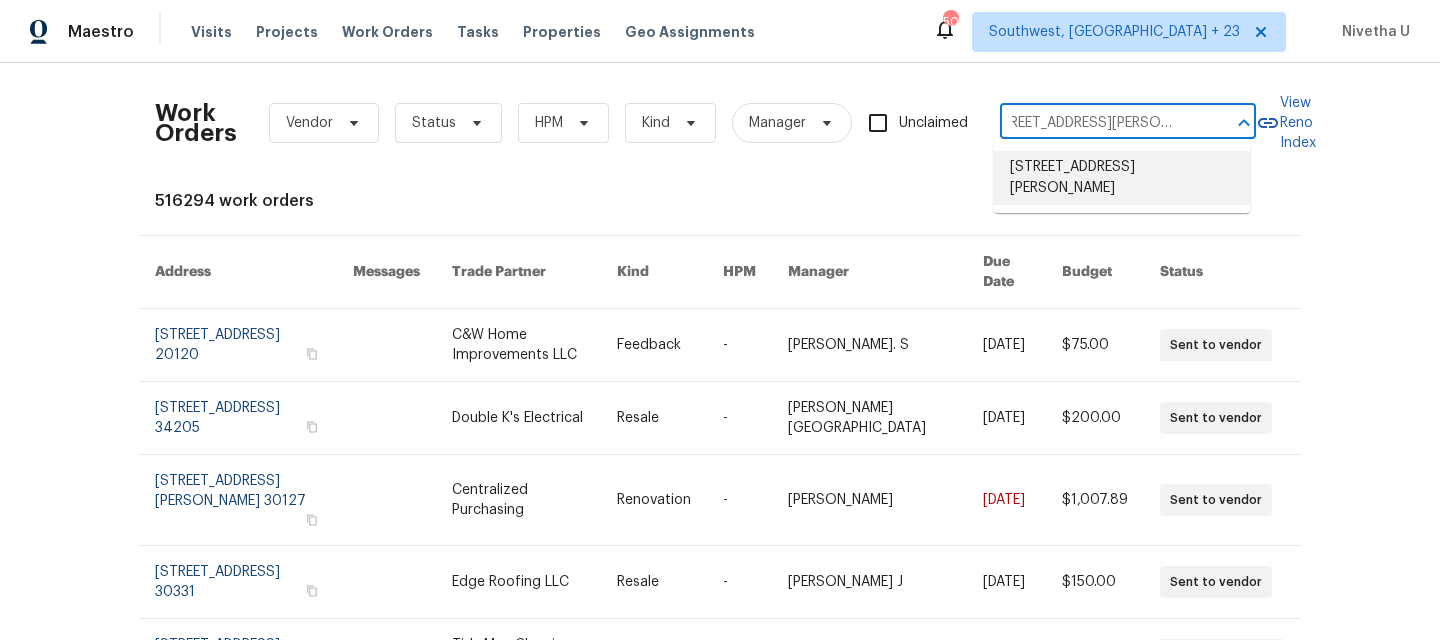 click on "[STREET_ADDRESS][PERSON_NAME]" at bounding box center [1122, 178] 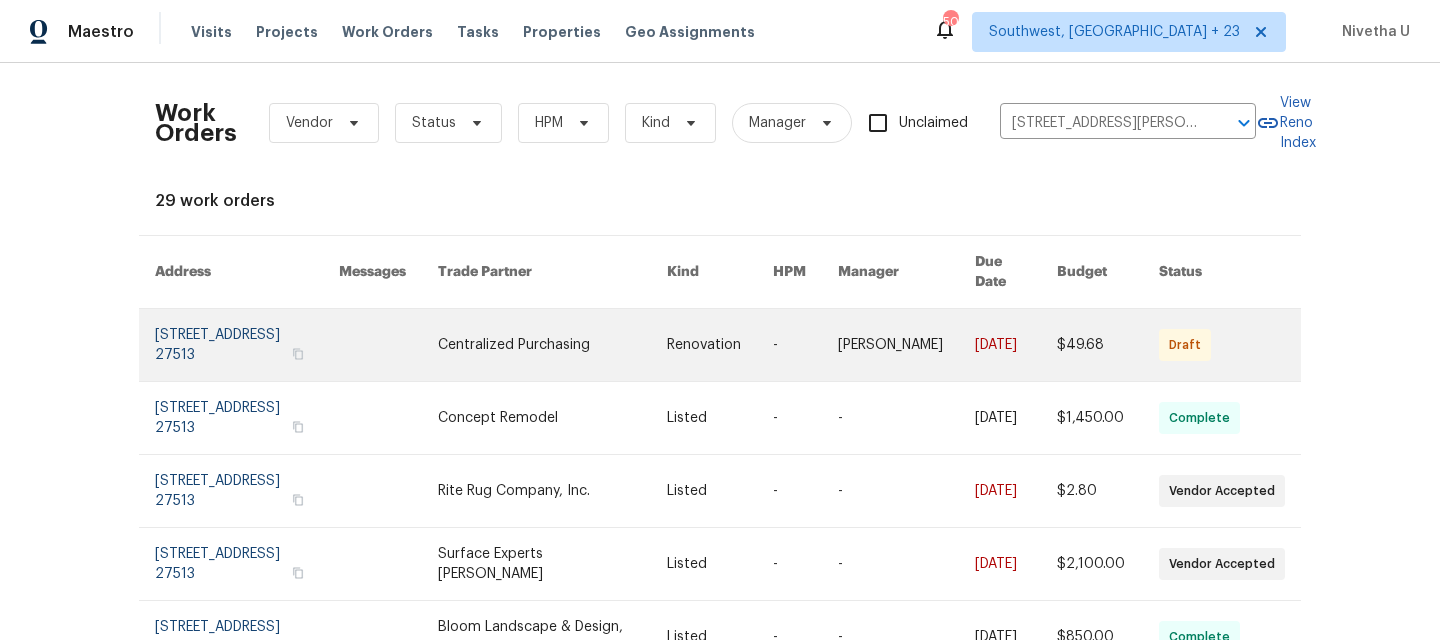 click at bounding box center (247, 345) 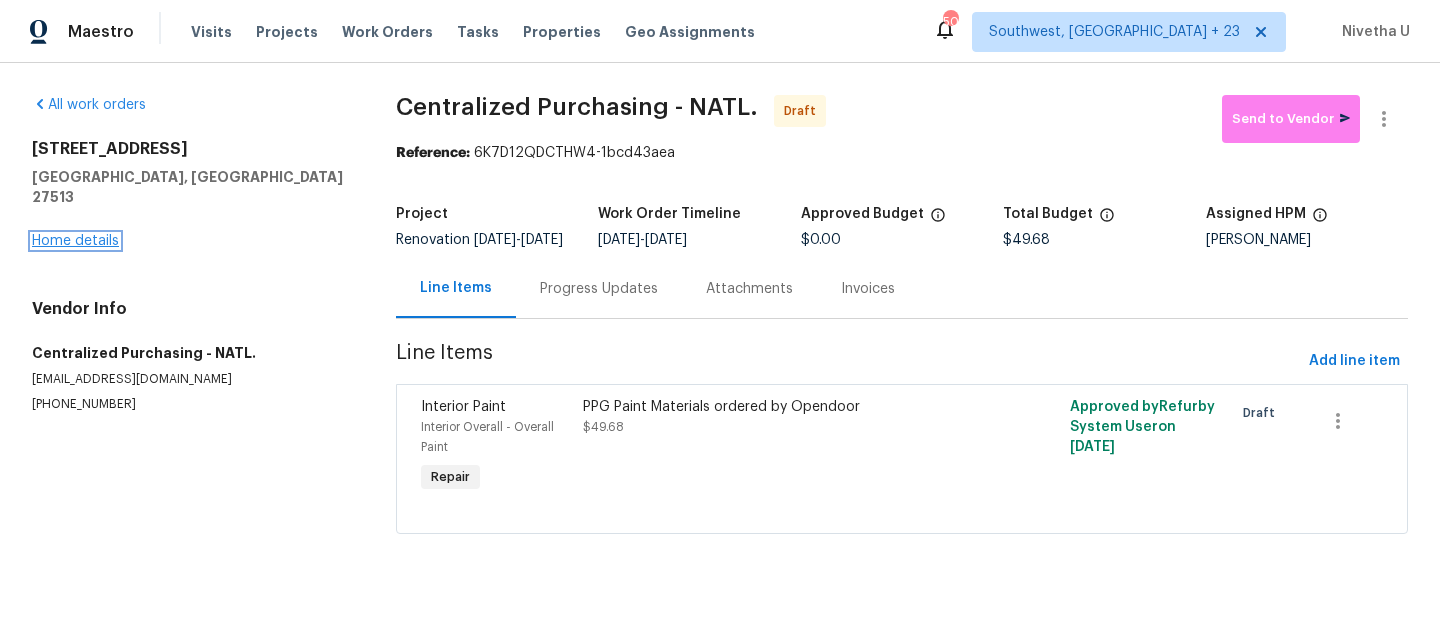 click on "Home details" at bounding box center (75, 241) 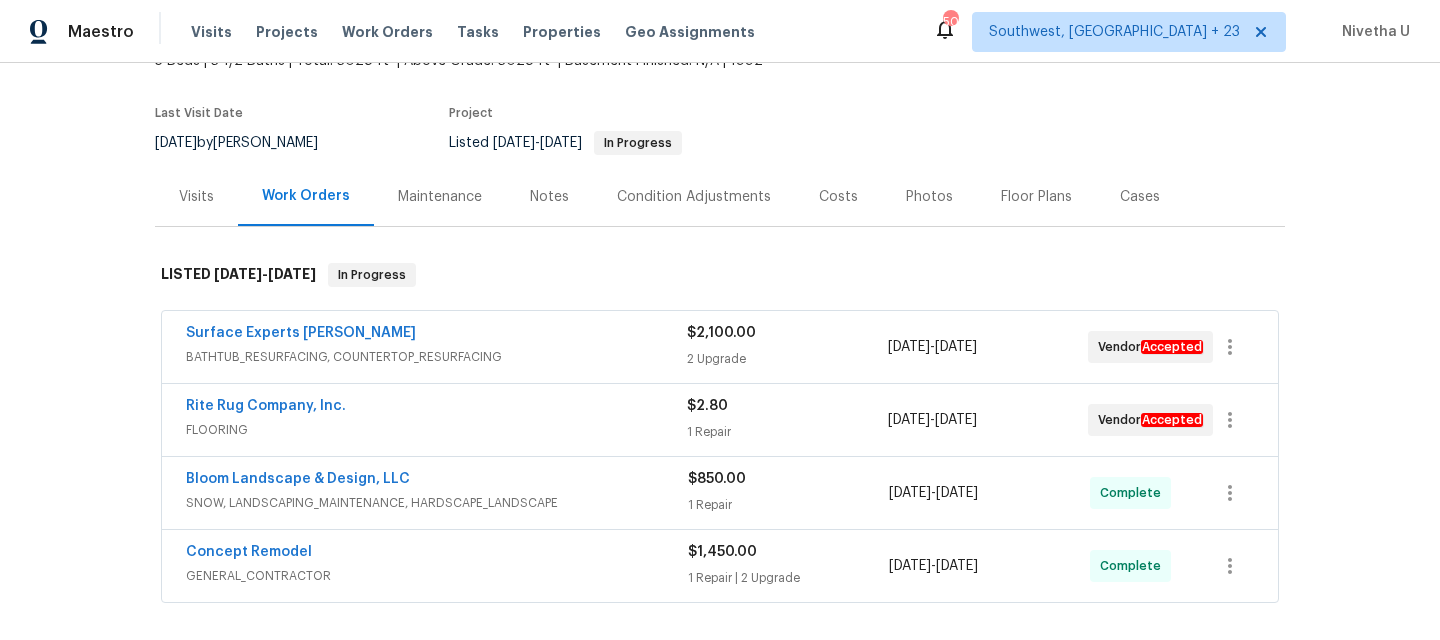 scroll, scrollTop: 25, scrollLeft: 0, axis: vertical 